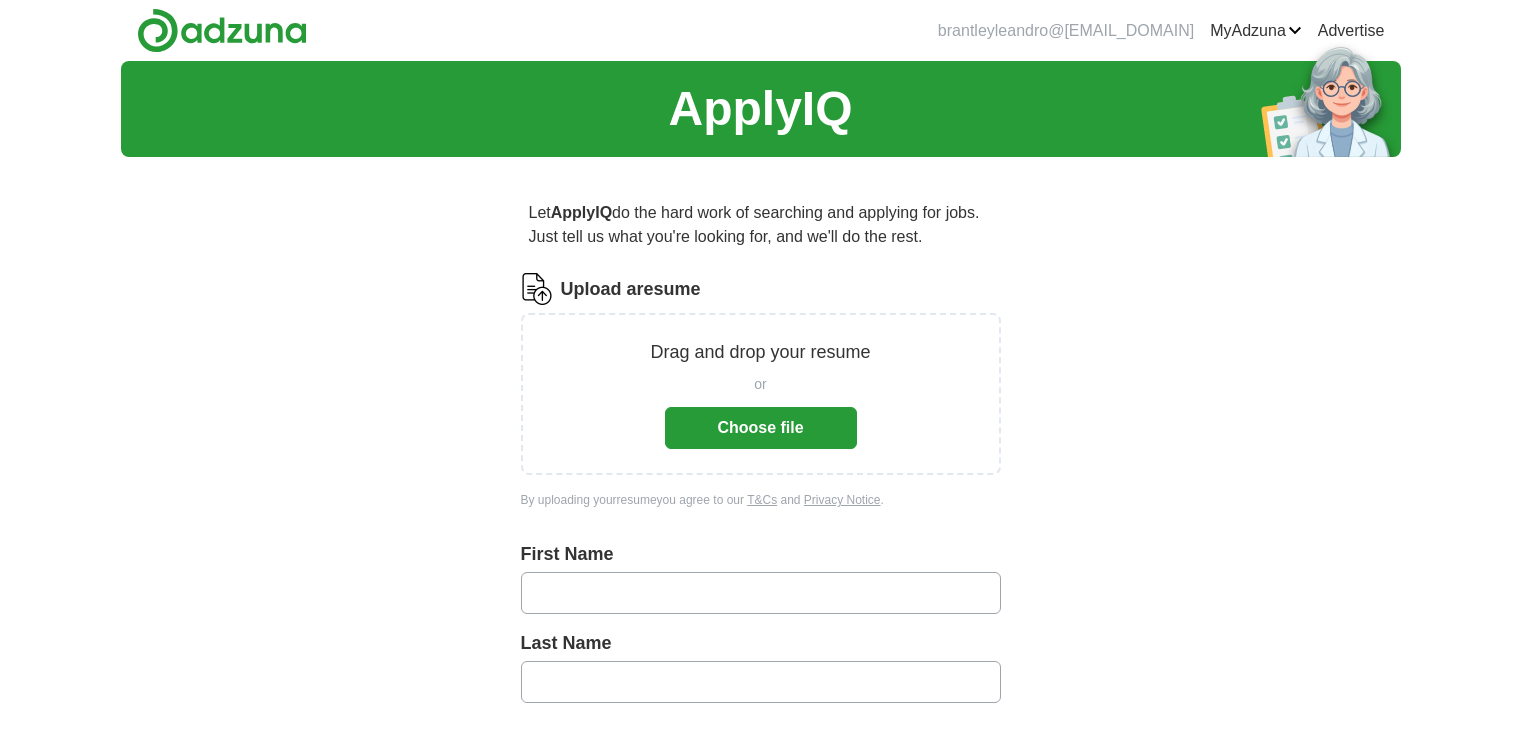 scroll, scrollTop: 0, scrollLeft: 0, axis: both 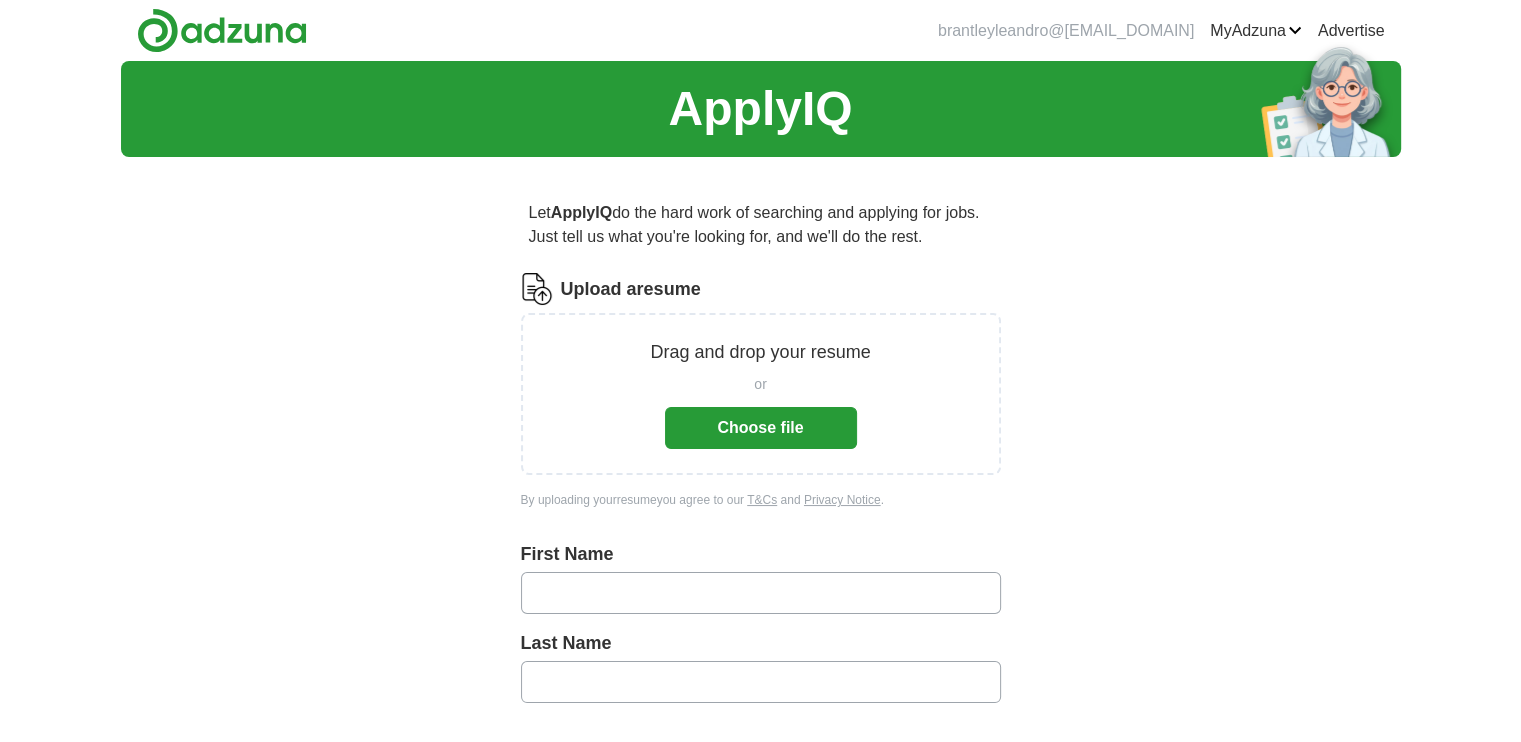 click on "Choose file" at bounding box center (761, 428) 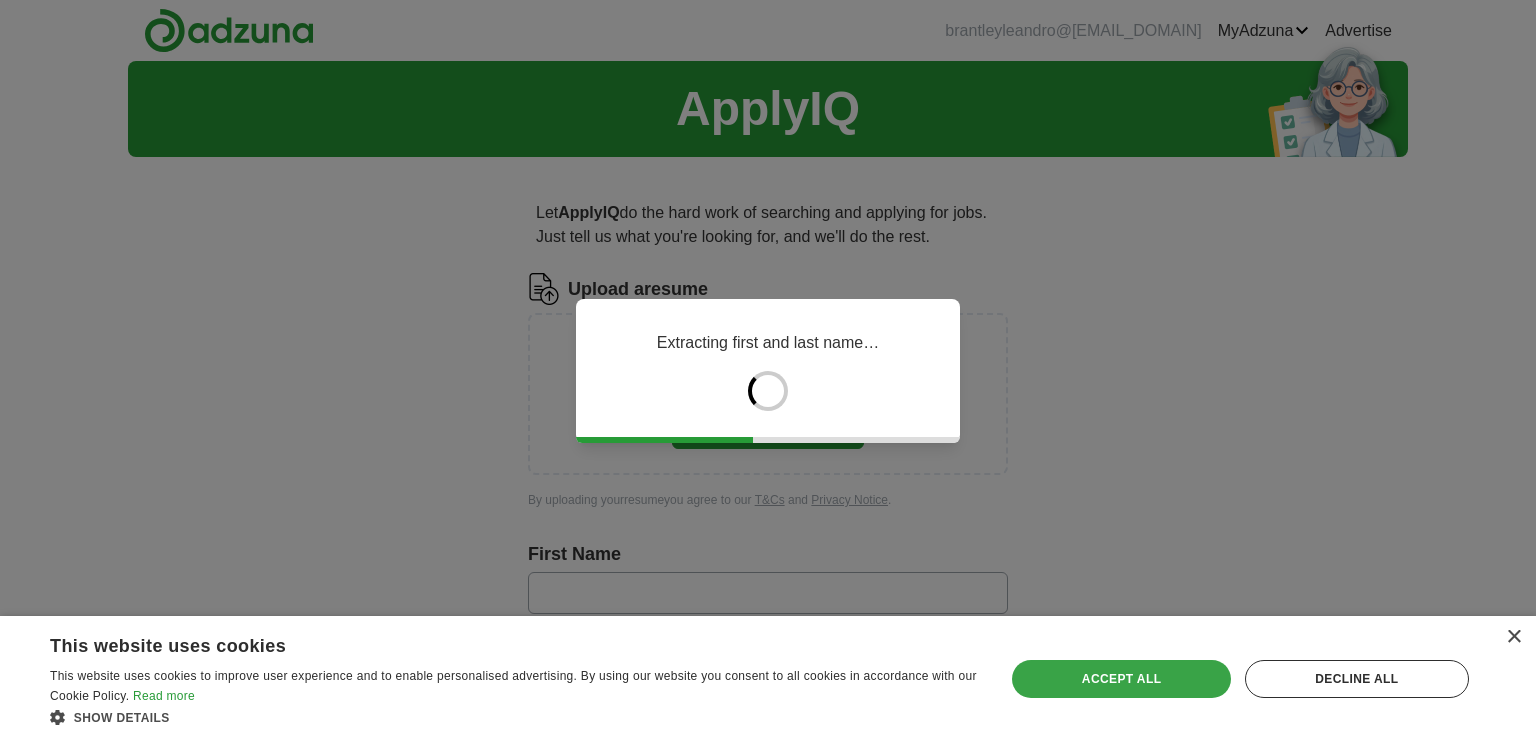 click on "Accept all" at bounding box center (1121, 679) 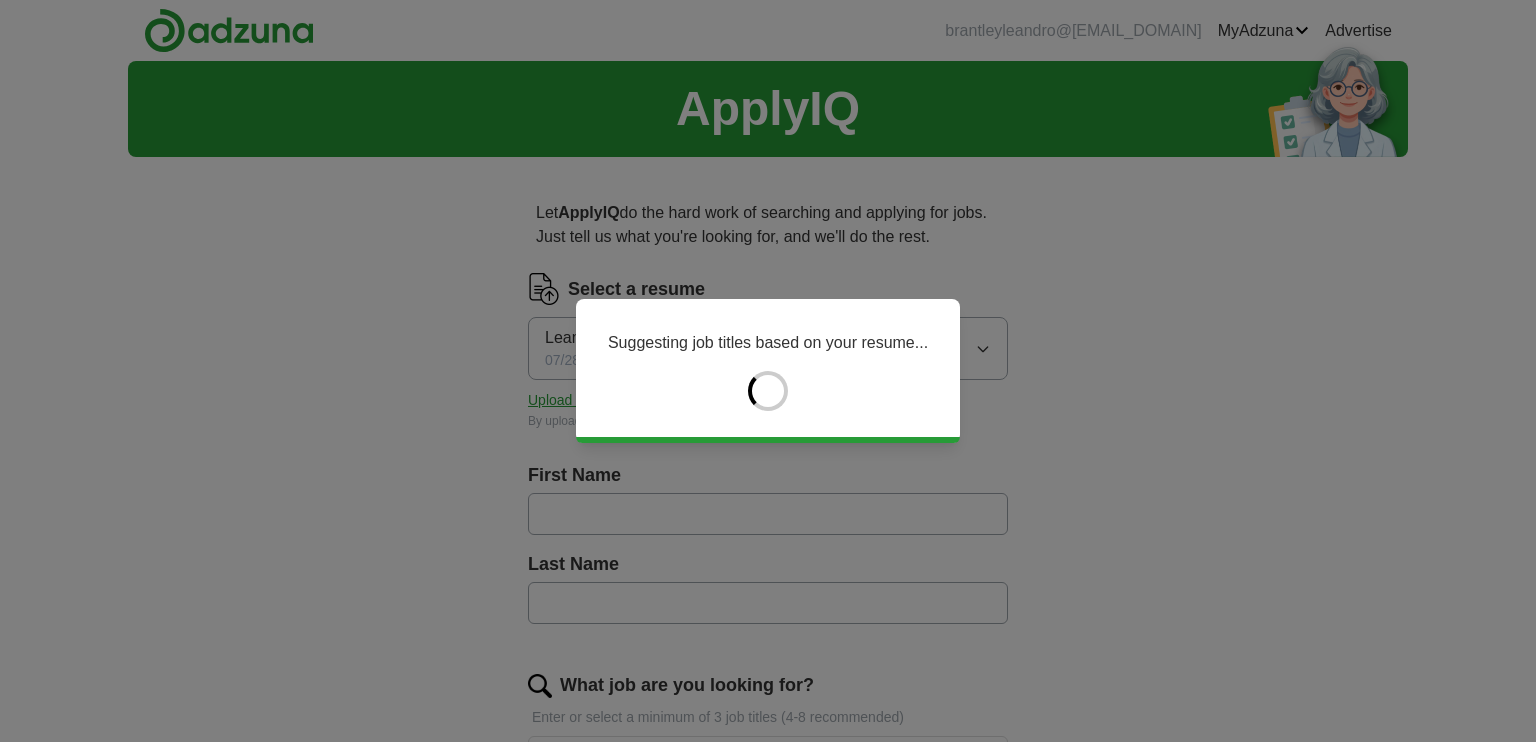 type on "*******" 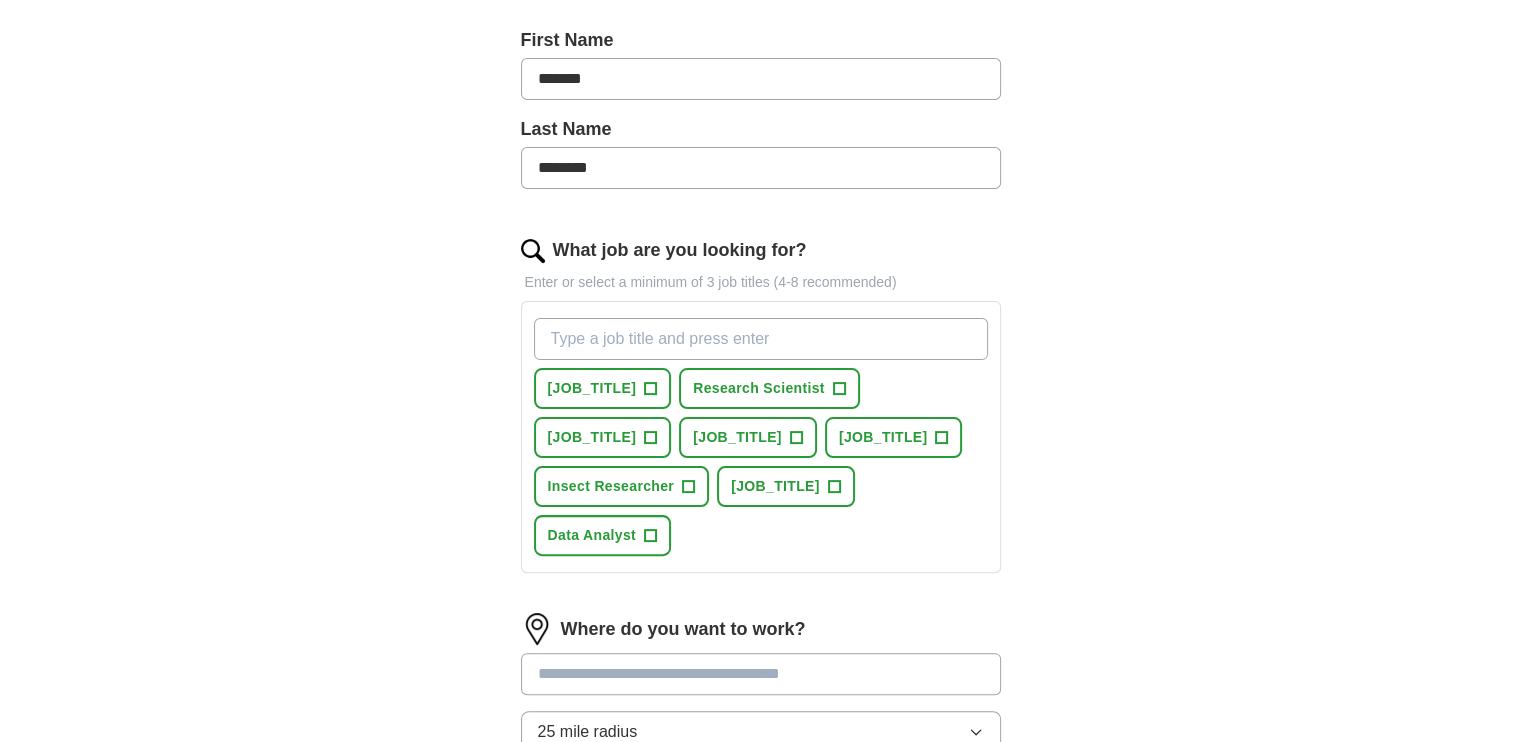 scroll, scrollTop: 436, scrollLeft: 0, axis: vertical 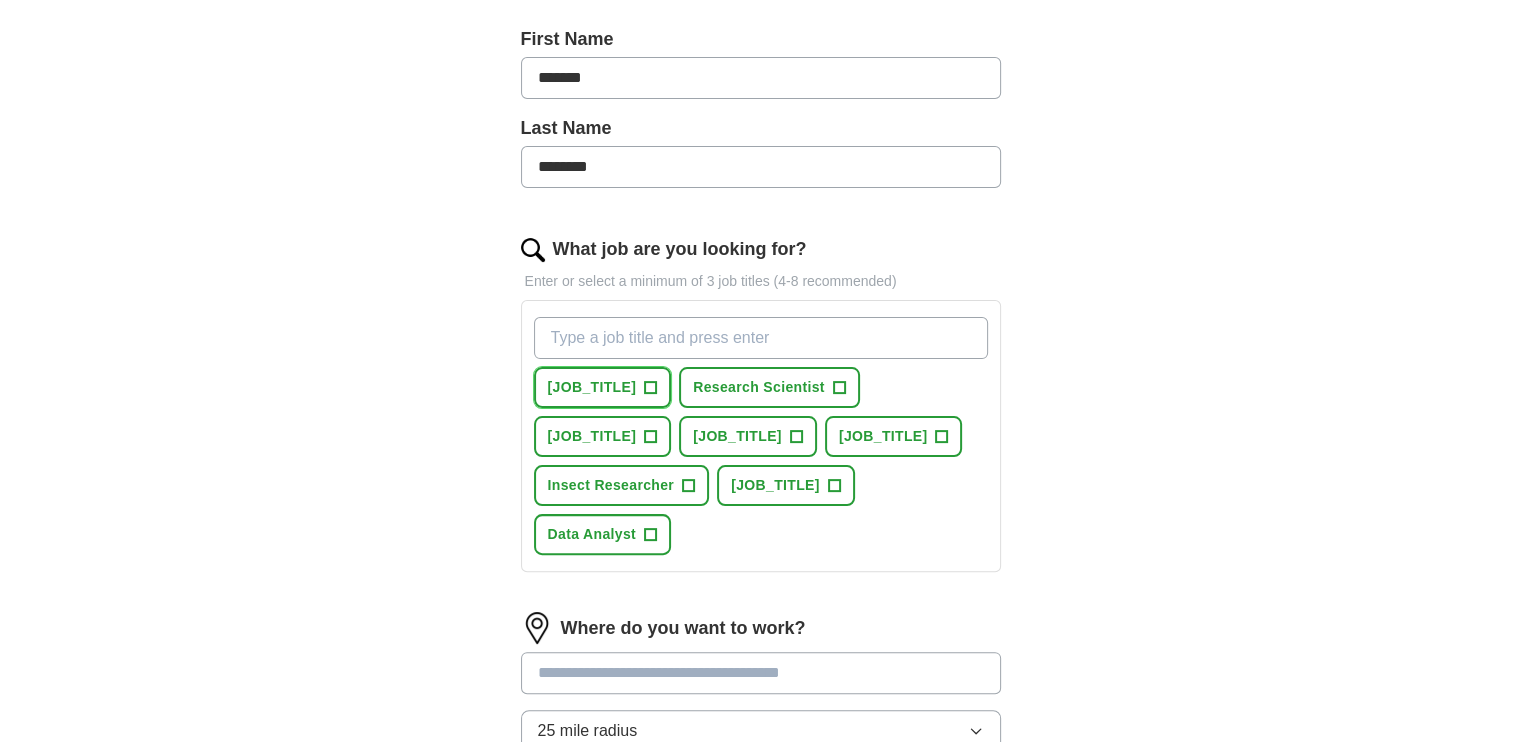 click on "+" at bounding box center [651, 388] 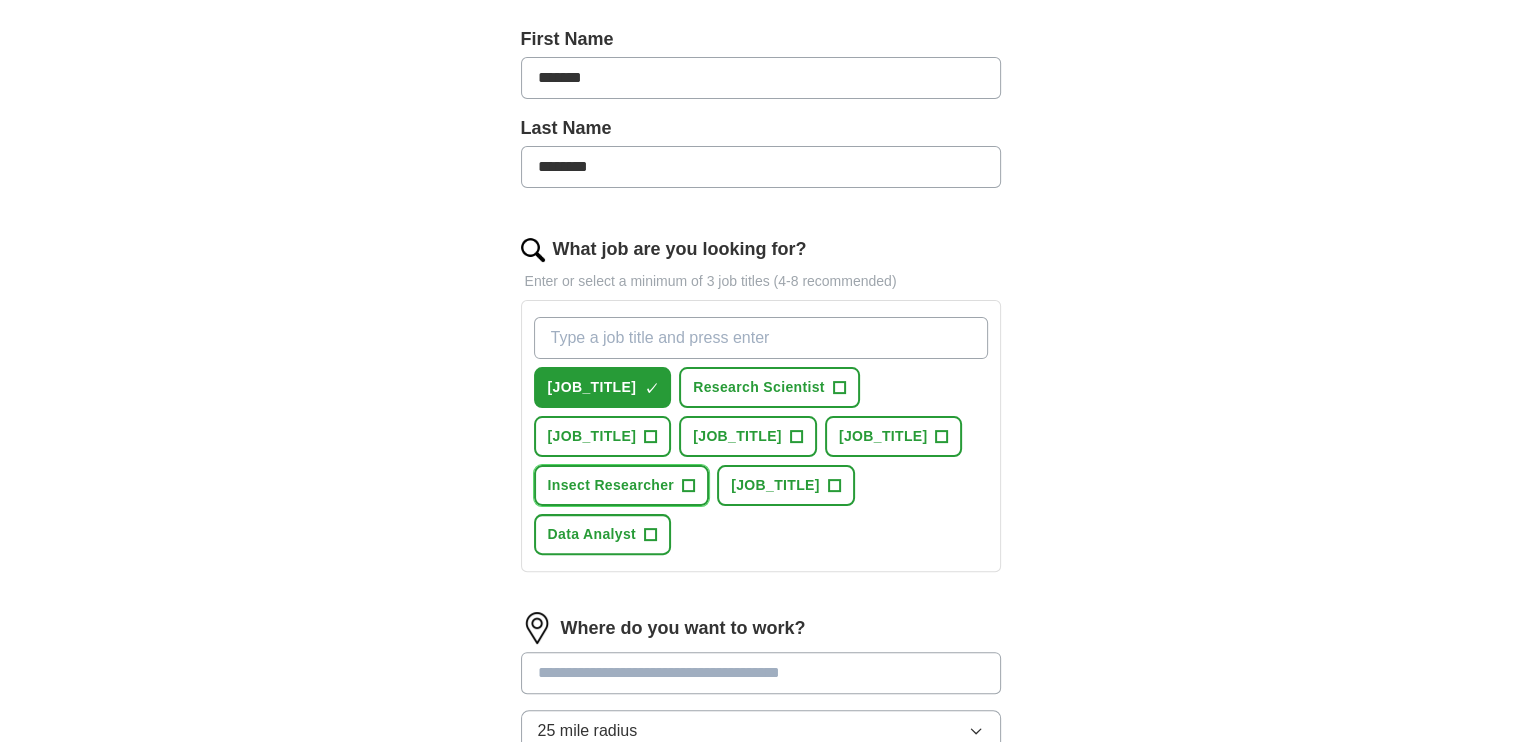 click on "+" at bounding box center (689, 486) 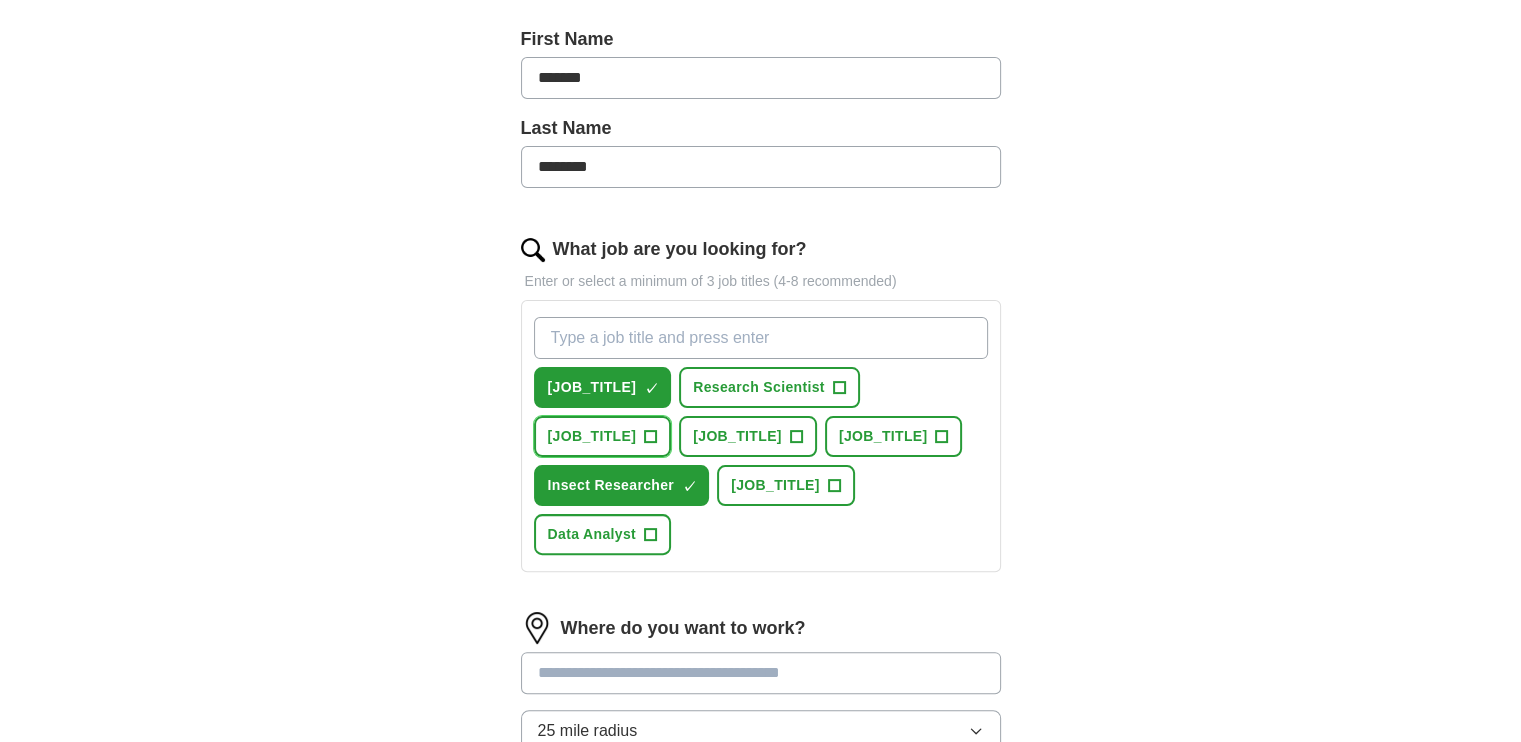 click on "+" at bounding box center (651, 437) 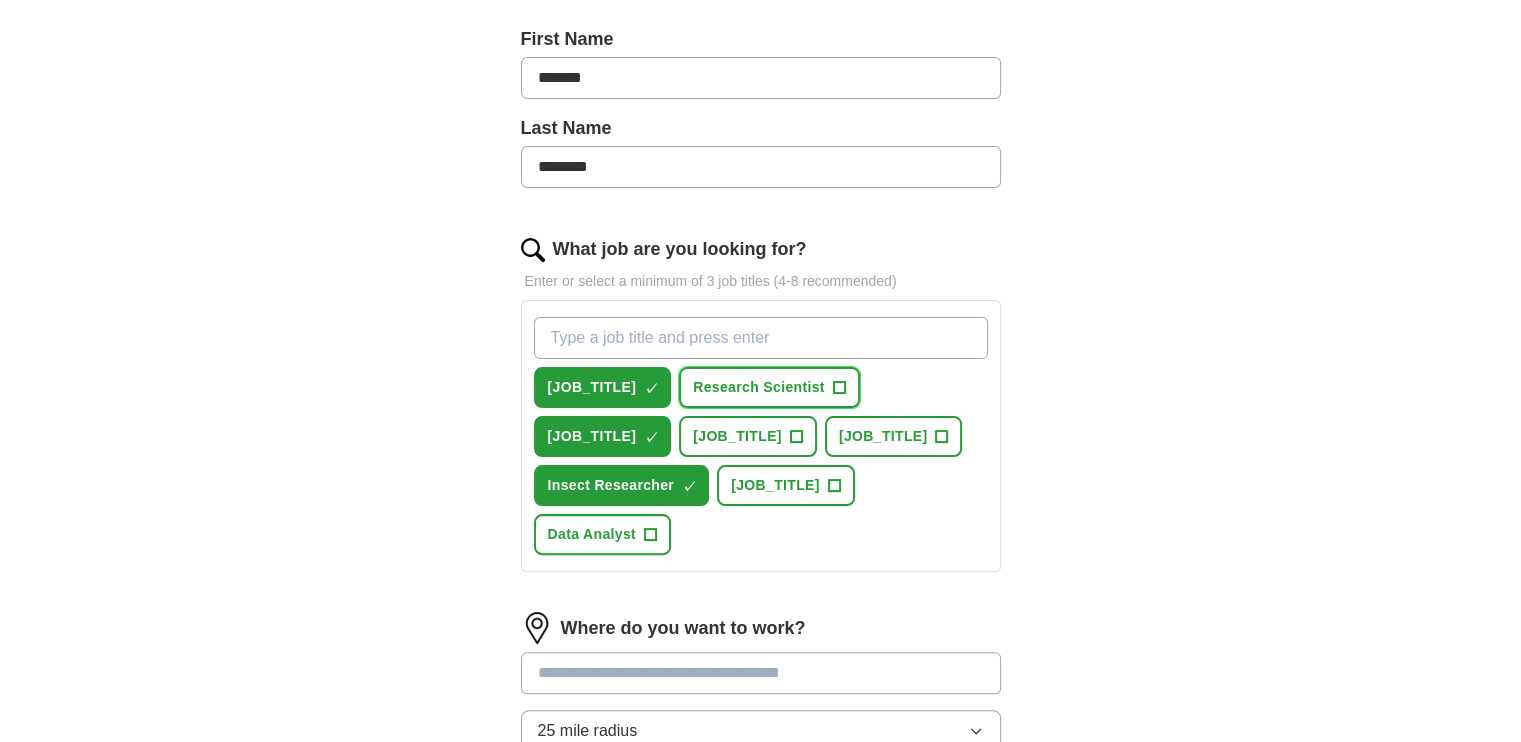 click on "Research Scientist" at bounding box center (759, 387) 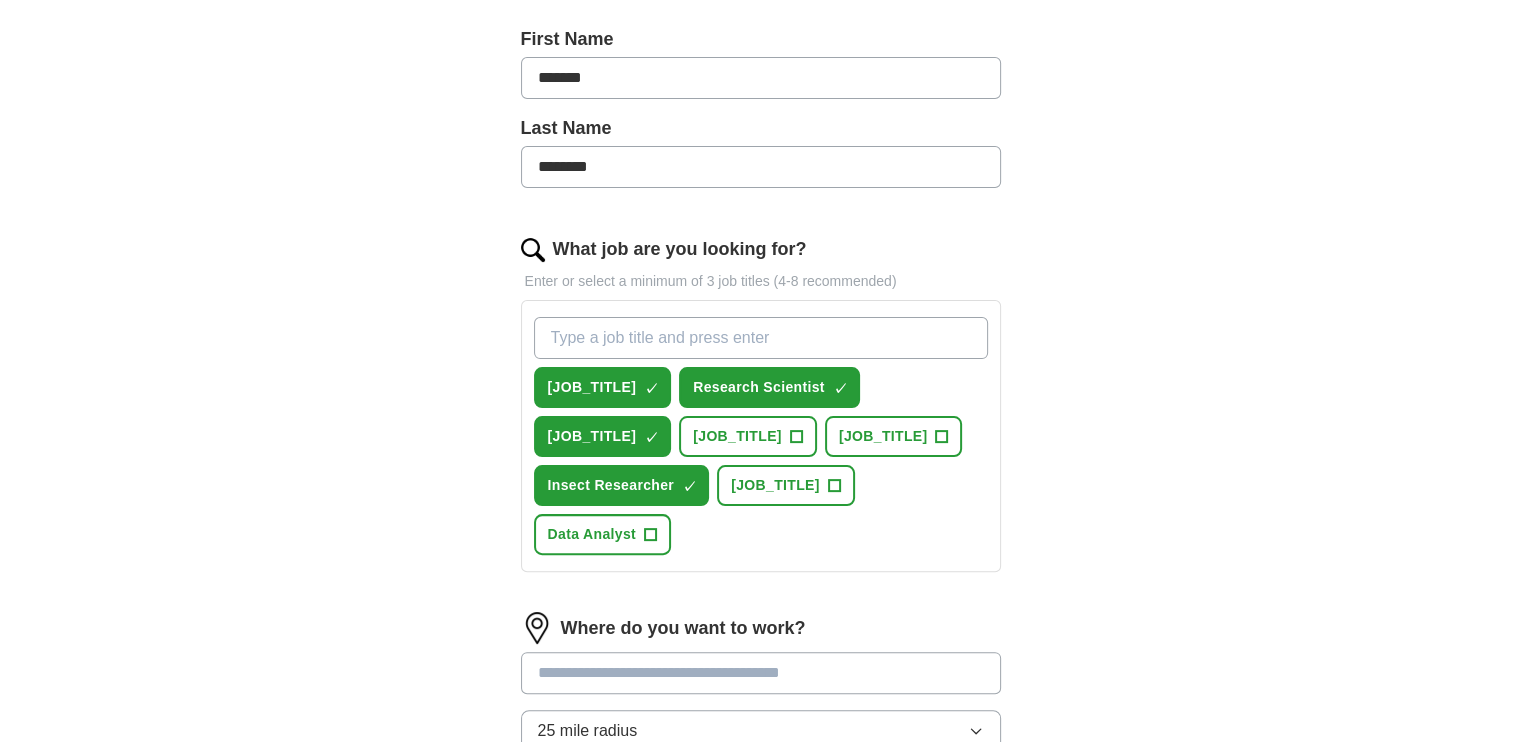 click on "[JOB_TITLE] ✓ × [JOB_TITLE] ✓ × [JOB_TITLE] ✓ × [JOB_TITLE] + [JOB_TITLE] + [JOB_TITLE] ✓ × [JOB_TITLE] + [JOB_TITLE] +" at bounding box center [761, 436] 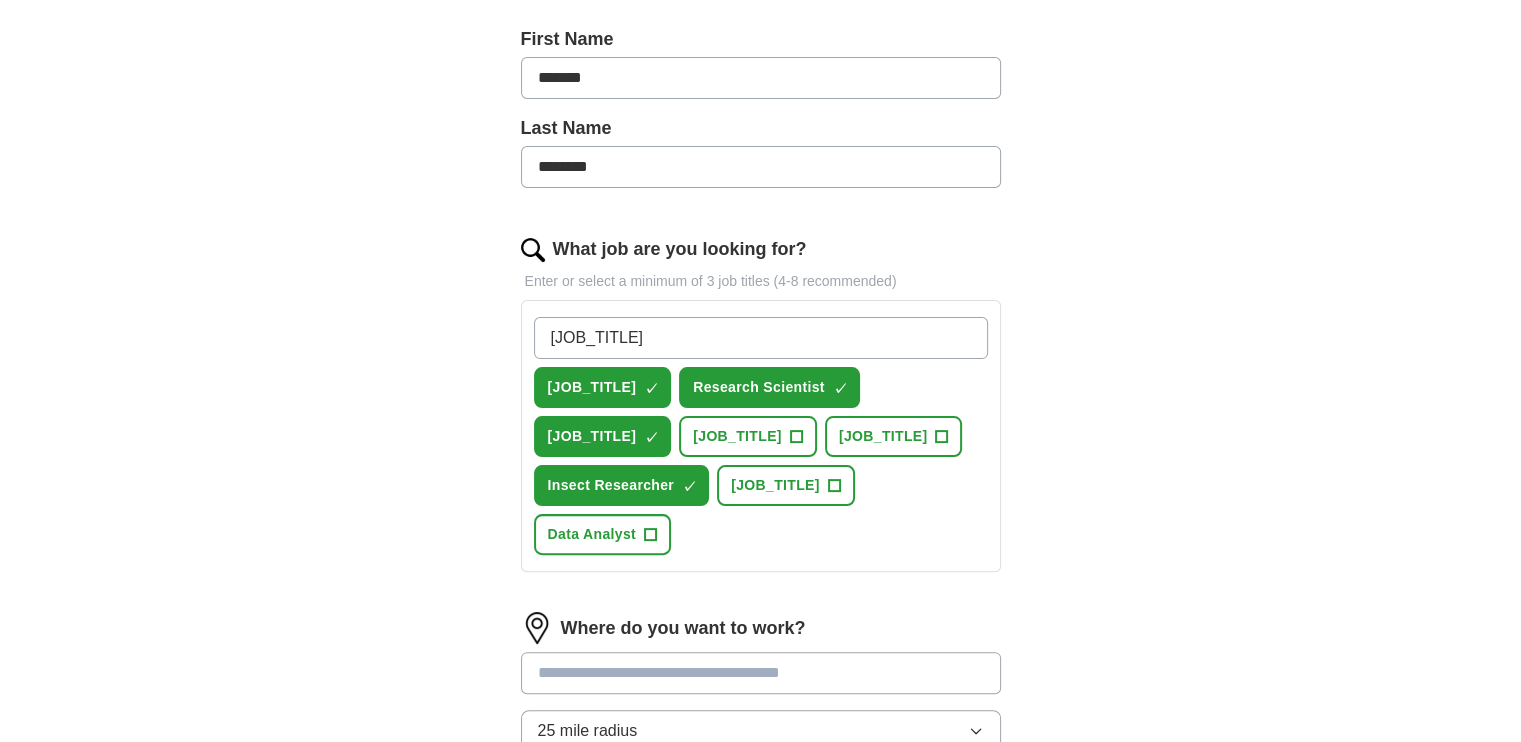 type on "[JOB_TITLE]" 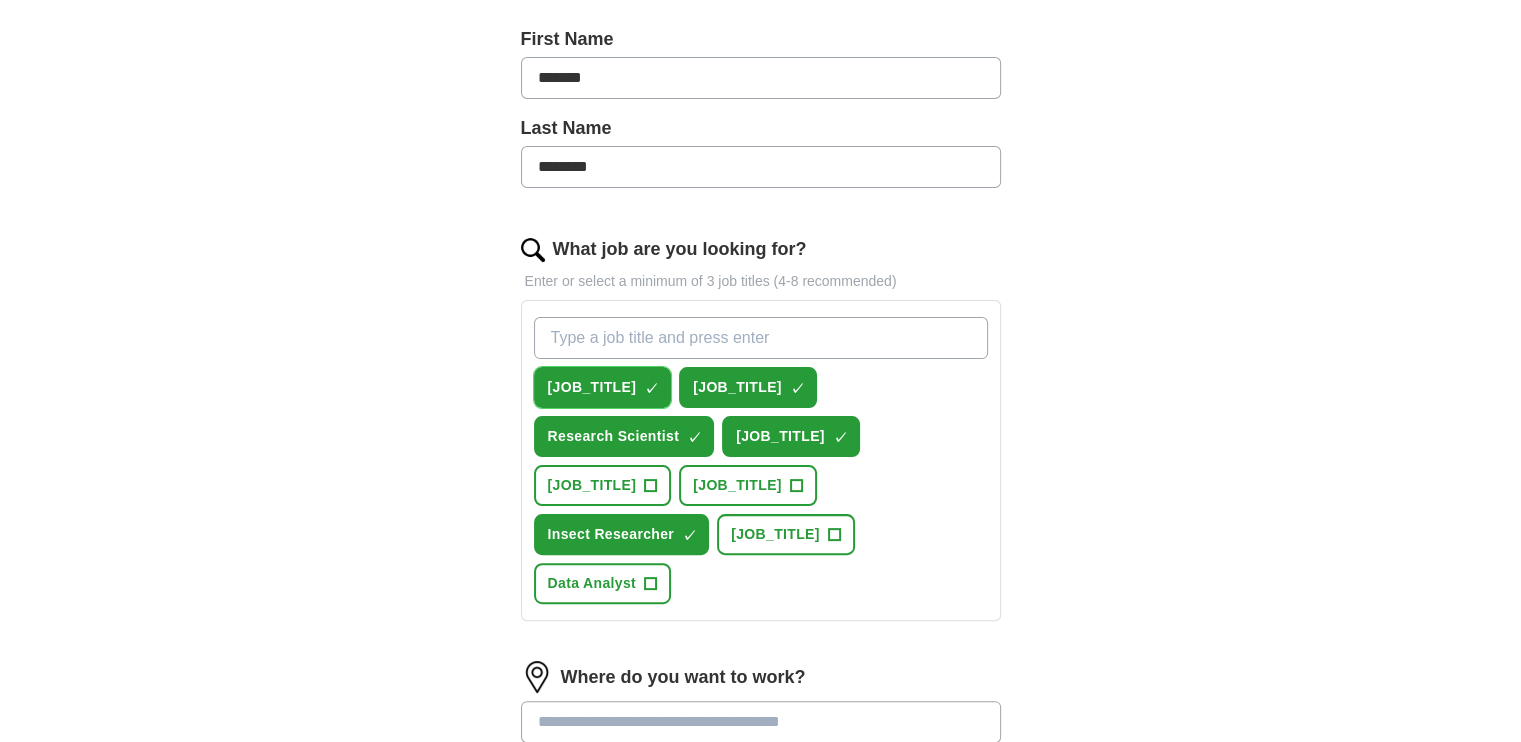 click on "×" at bounding box center [0, 0] 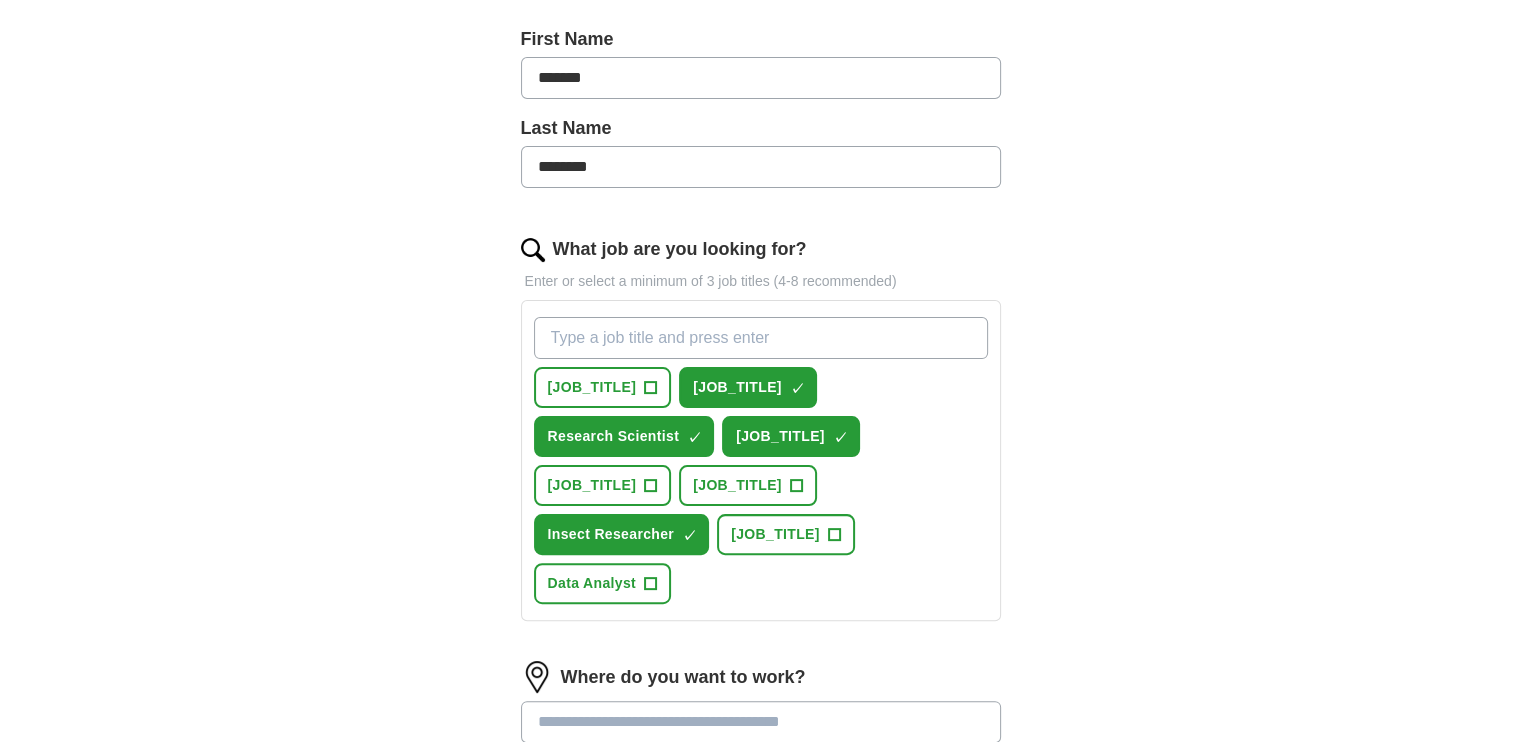 click on "What job are you looking for?" at bounding box center [761, 338] 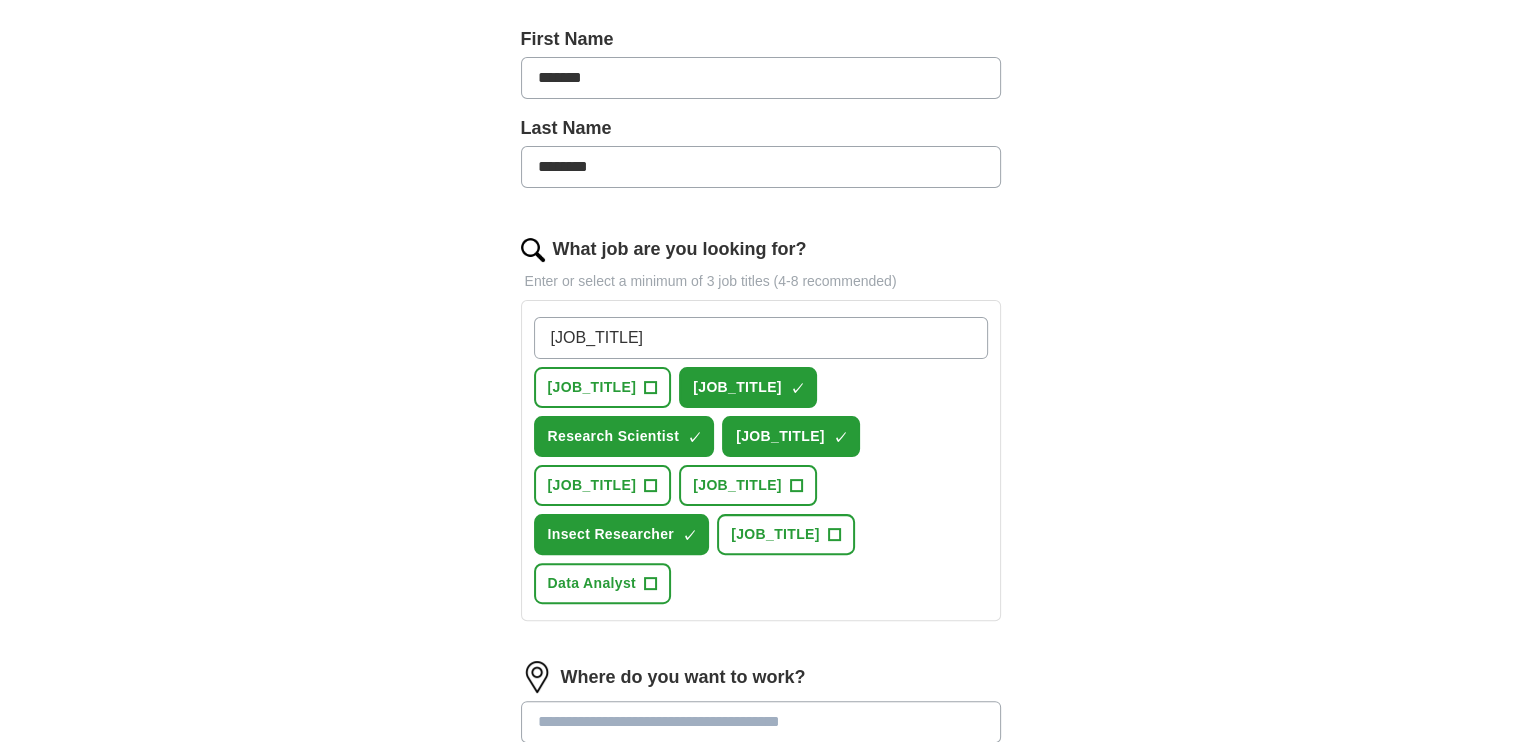 type on "[JOB_TITLE]" 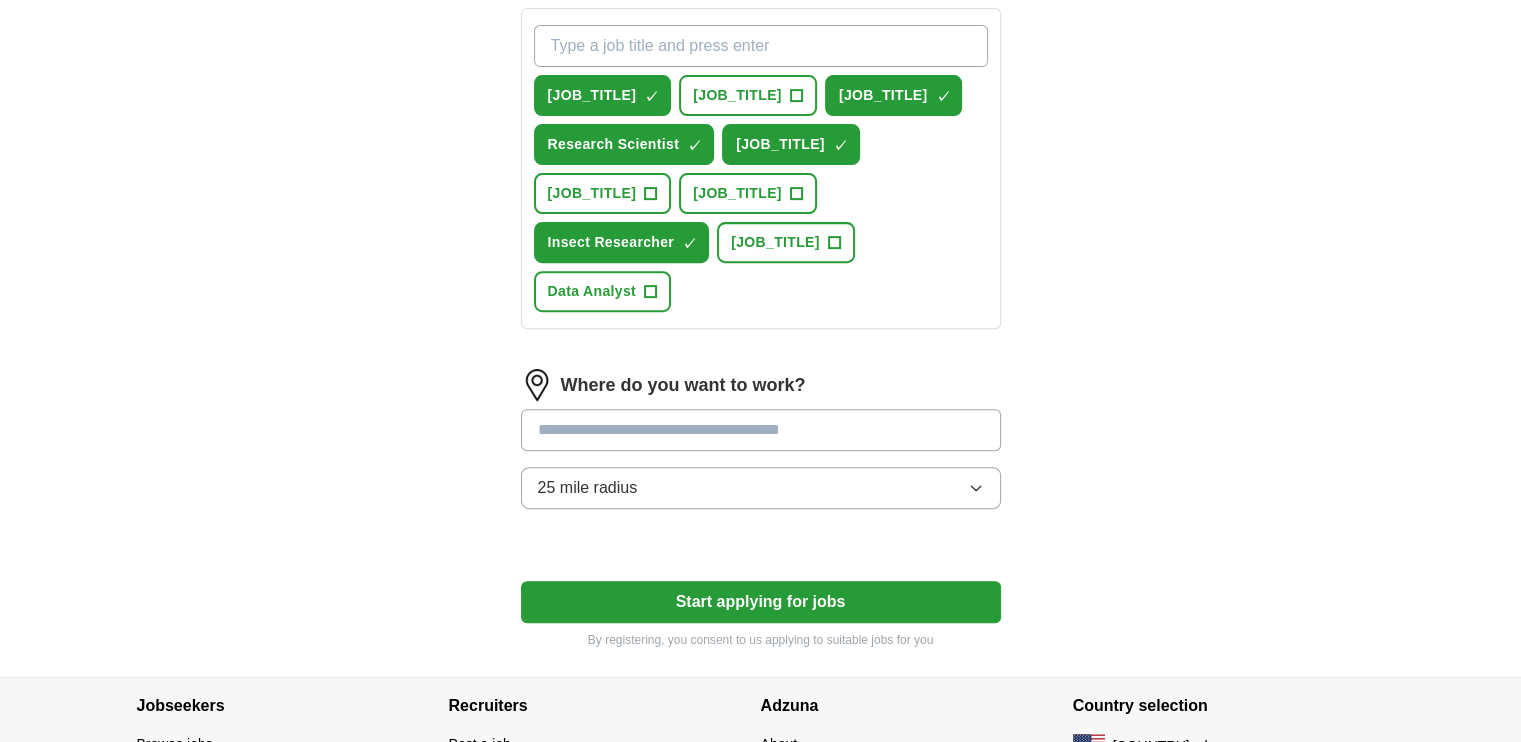 scroll, scrollTop: 730, scrollLeft: 0, axis: vertical 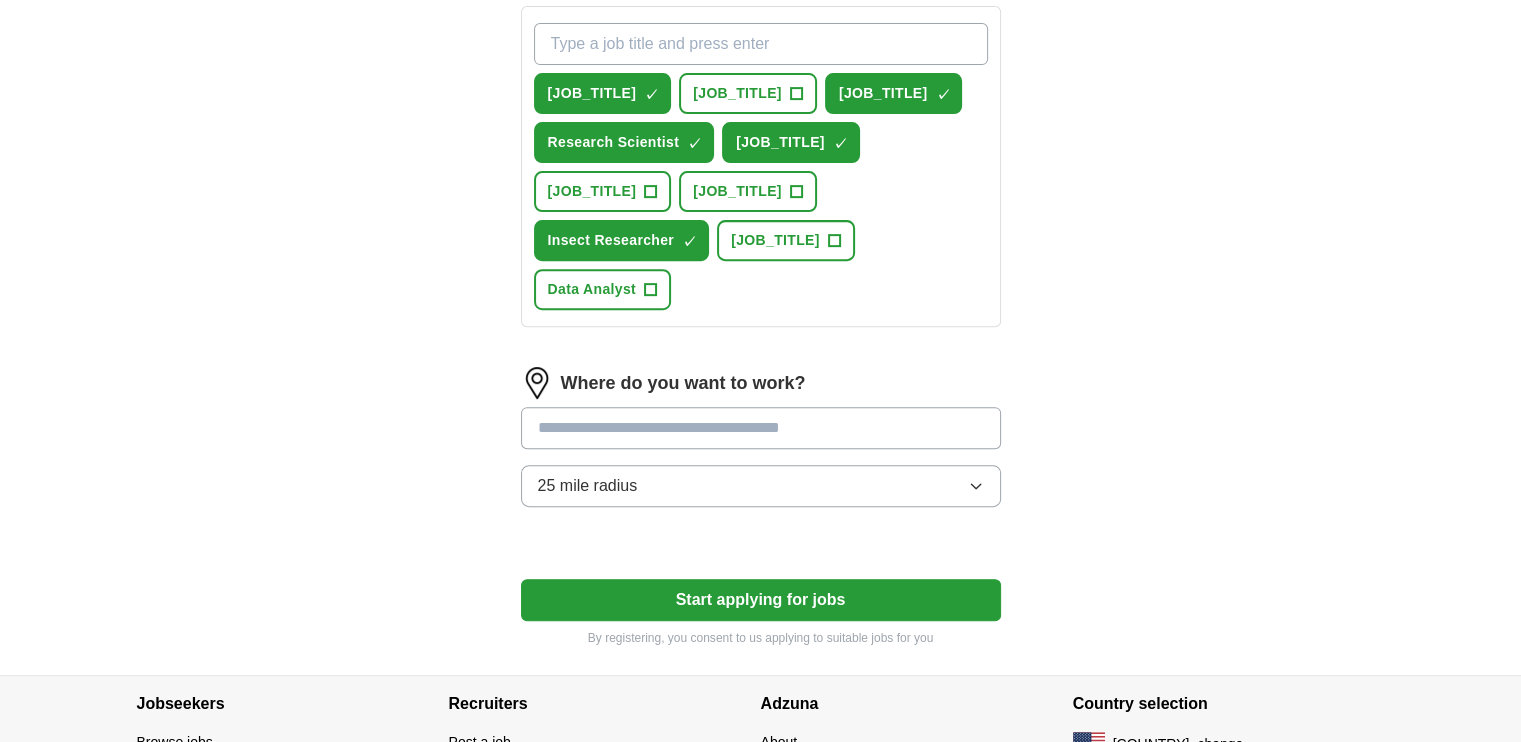 click at bounding box center (761, 428) 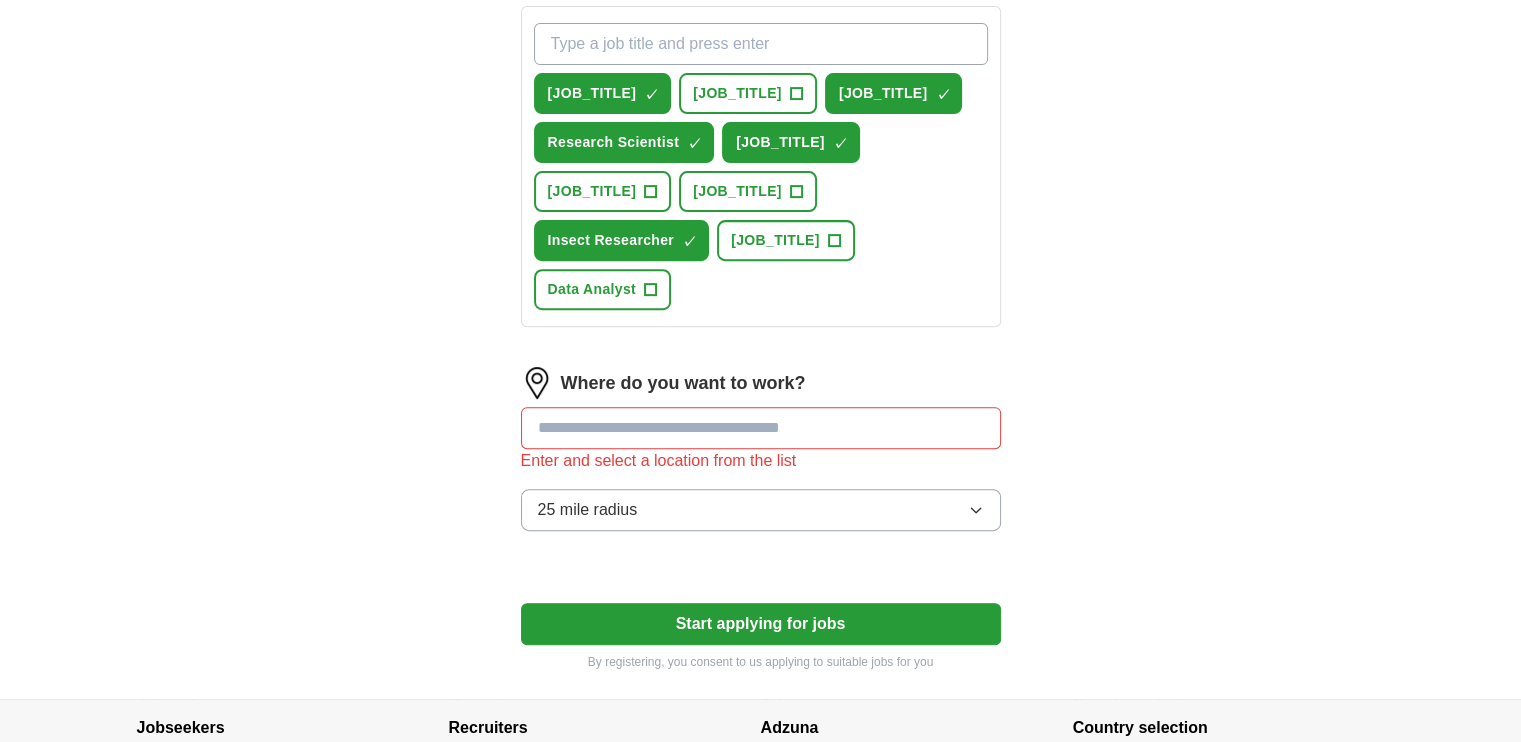 click on "Let  ApplyIQ  do the hard work of searching and applying for jobs. Just tell us what you're looking for, and we'll do the rest. Select a resume [FILENAME] 07/28/2025, 11:11 Upload a different  resume By uploading your  resume  you agree to our   T&Cs   and   Privacy Notice . First Name ******* Last Name ******** What job are you looking for? Enter or select a minimum of 3 job titles (4-8 recommended) Animal Care Technician ✓ × animal + Research Assistant ✓ × Research Scientist ✓ × Laboratory Technician ✓ × Biological Technician + Field Research Assistant + Insect Researcher ✓ × Microbiologist + Data Analyst + Where do you want to work? Enter and select a location from the list 25 mile radius Start applying for jobs By registering, you consent to us applying to suitable jobs for you" at bounding box center [761, 71] 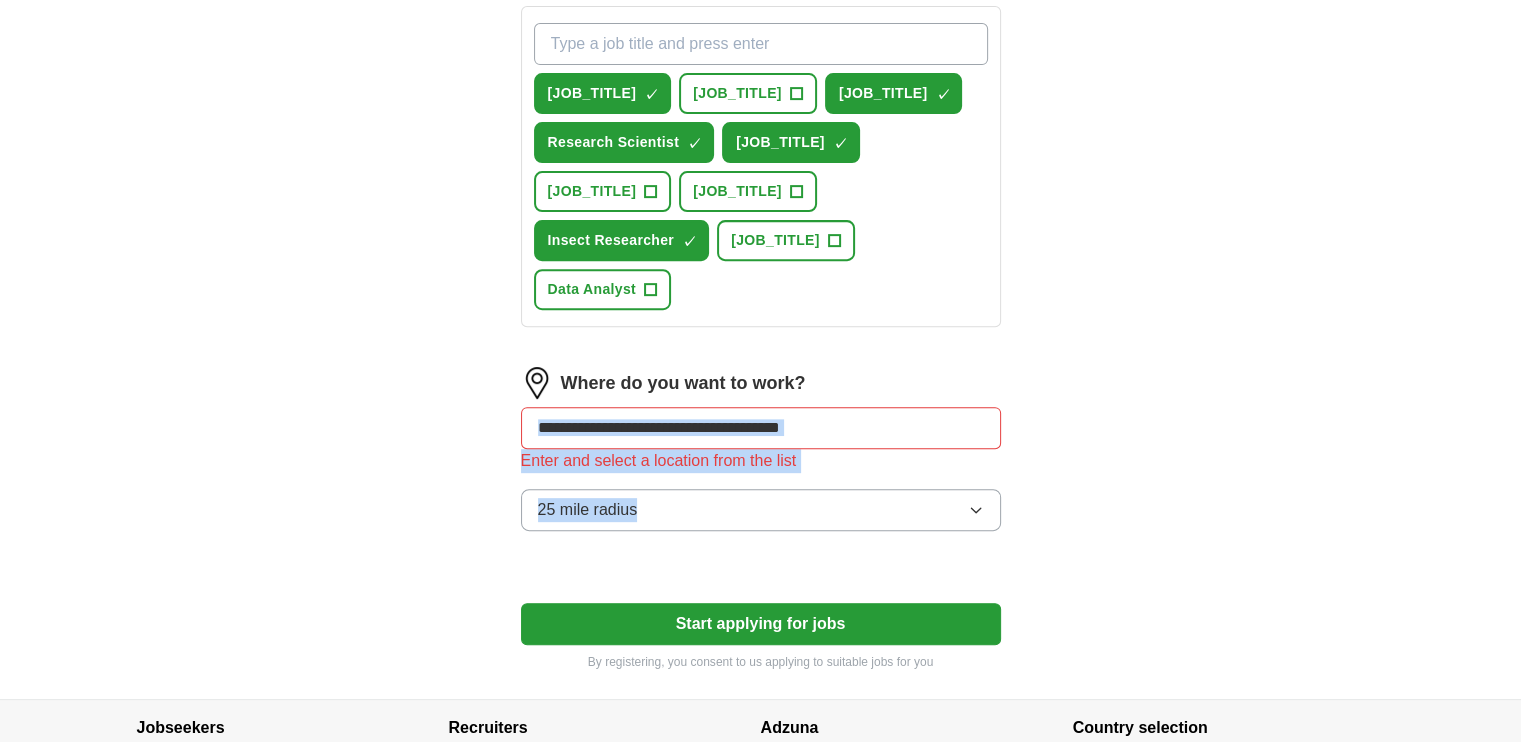 drag, startPoint x: 1037, startPoint y: 492, endPoint x: 929, endPoint y: 426, distance: 126.57014 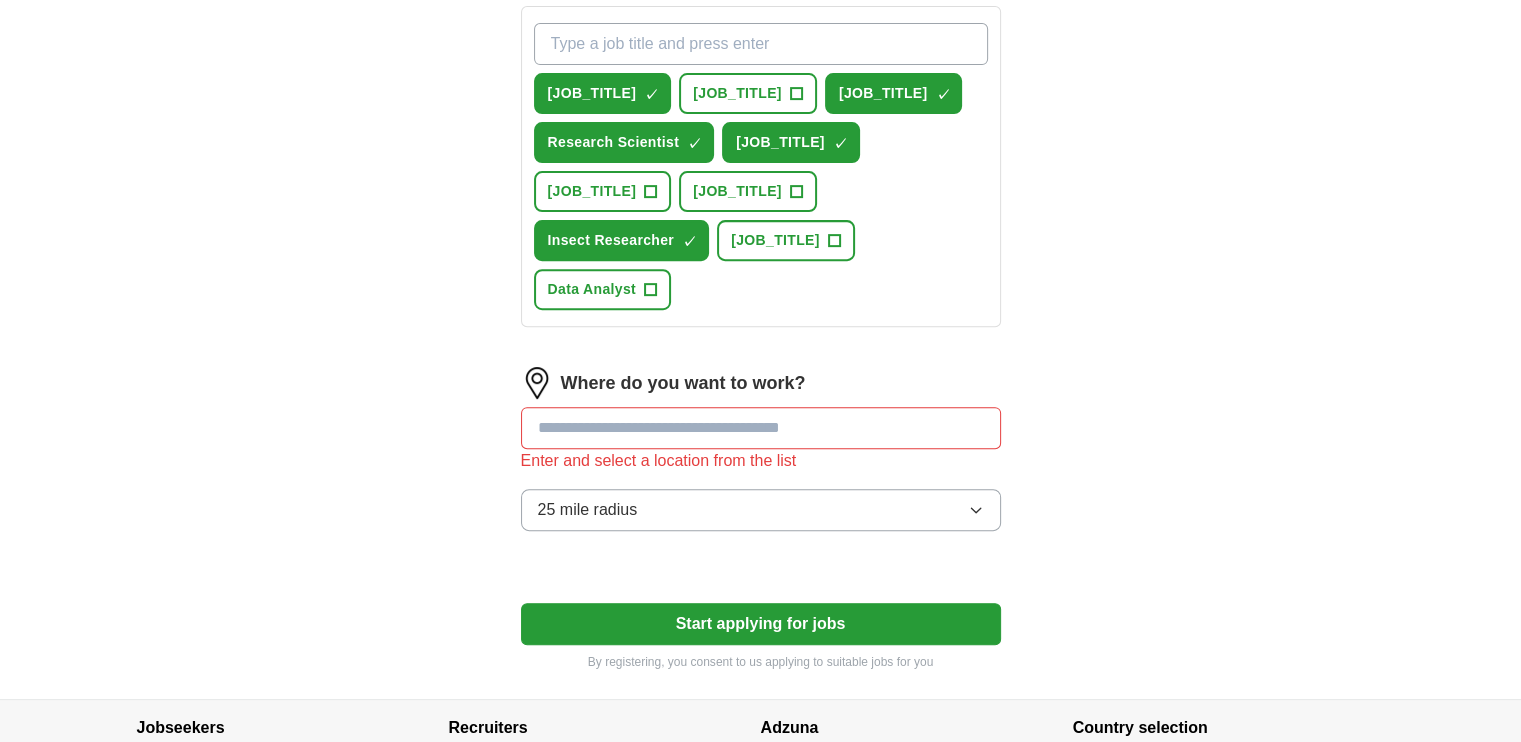 click on "Select a resume Leandro_Brantley_Resume.pdf 07/28/2025, 11:11 Upload a different  resume By uploading your  resume  you agree to our   T&Cs   and   Privacy Notice . First Name ******* Last Name ******** What job are you looking for? Enter or select a minimum of 3 job titles (4-8 recommended) [JOB_TITLE] ✓ × animal + [JOB_TITLE] ✓ × [JOB_TITLE] ✓ × [JOB_TITLE] ✓ × [JOB_TITLE] + [JOB_TITLE] + [JOB_TITLE] ✓ × [JOB_TITLE] + [JOB_TITLE] + Where do you want to work? Enter and select a location from the list 25 mile radius Start applying for jobs By registering, you consent to us applying to suitable jobs for you" at bounding box center [761, 15] 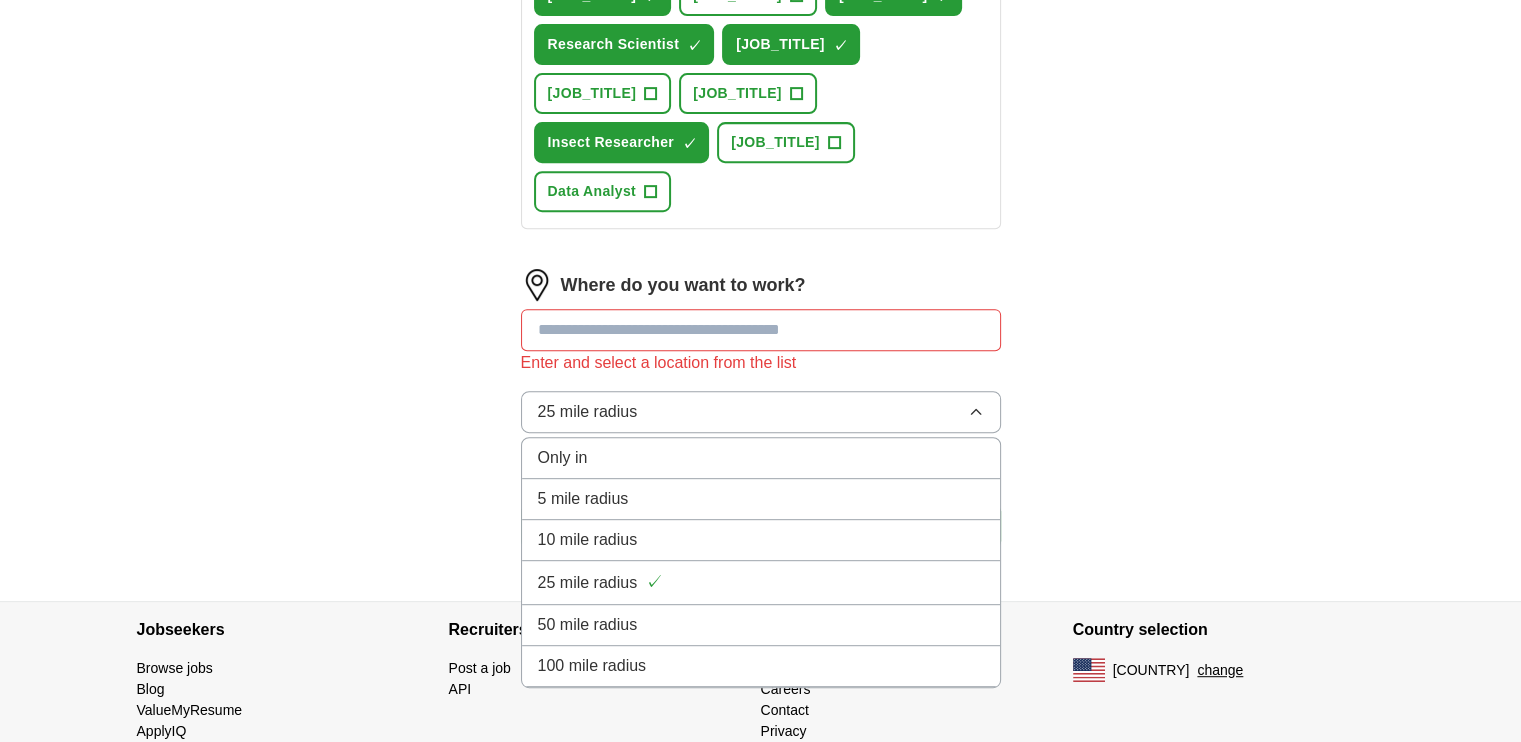 scroll, scrollTop: 827, scrollLeft: 0, axis: vertical 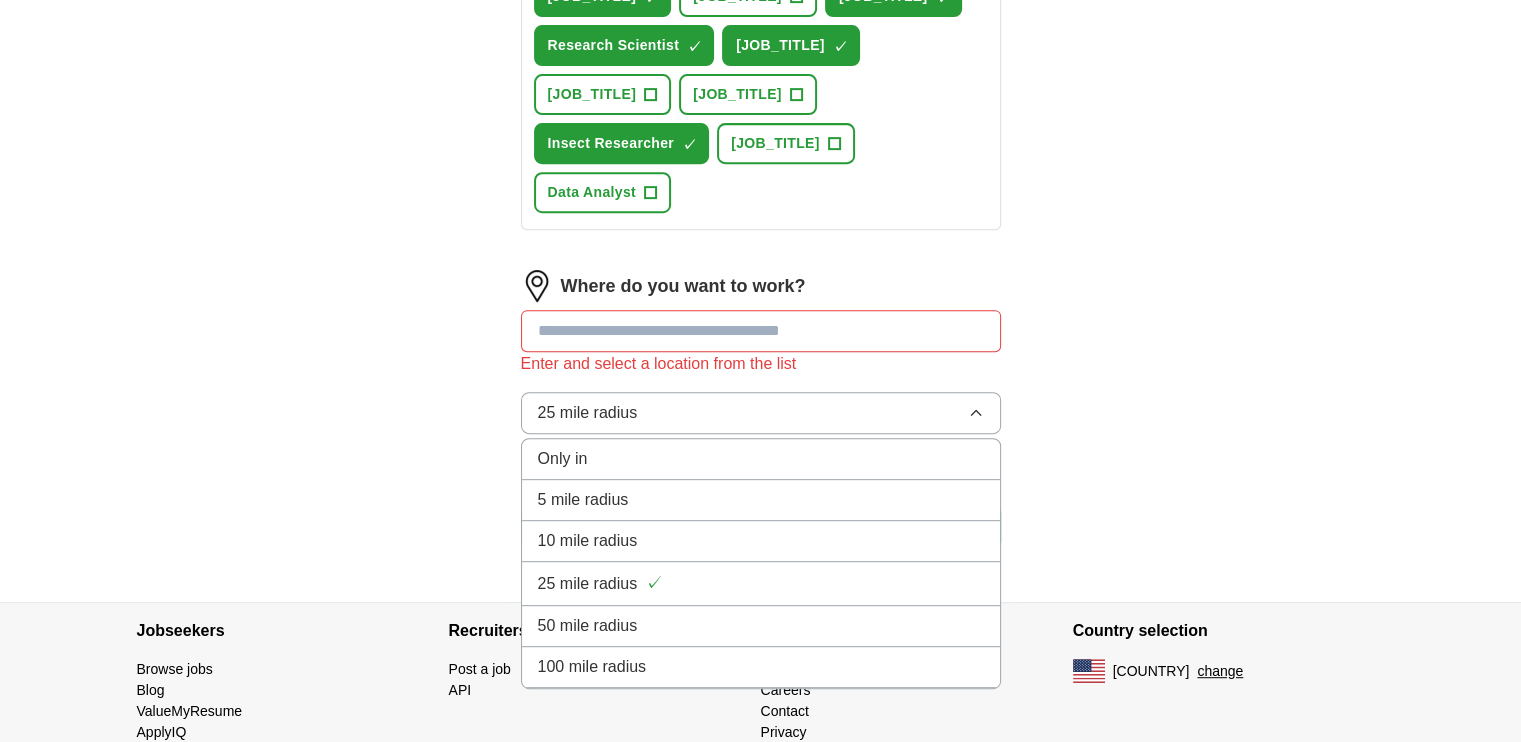 click on "100 mile radius" at bounding box center (761, 667) 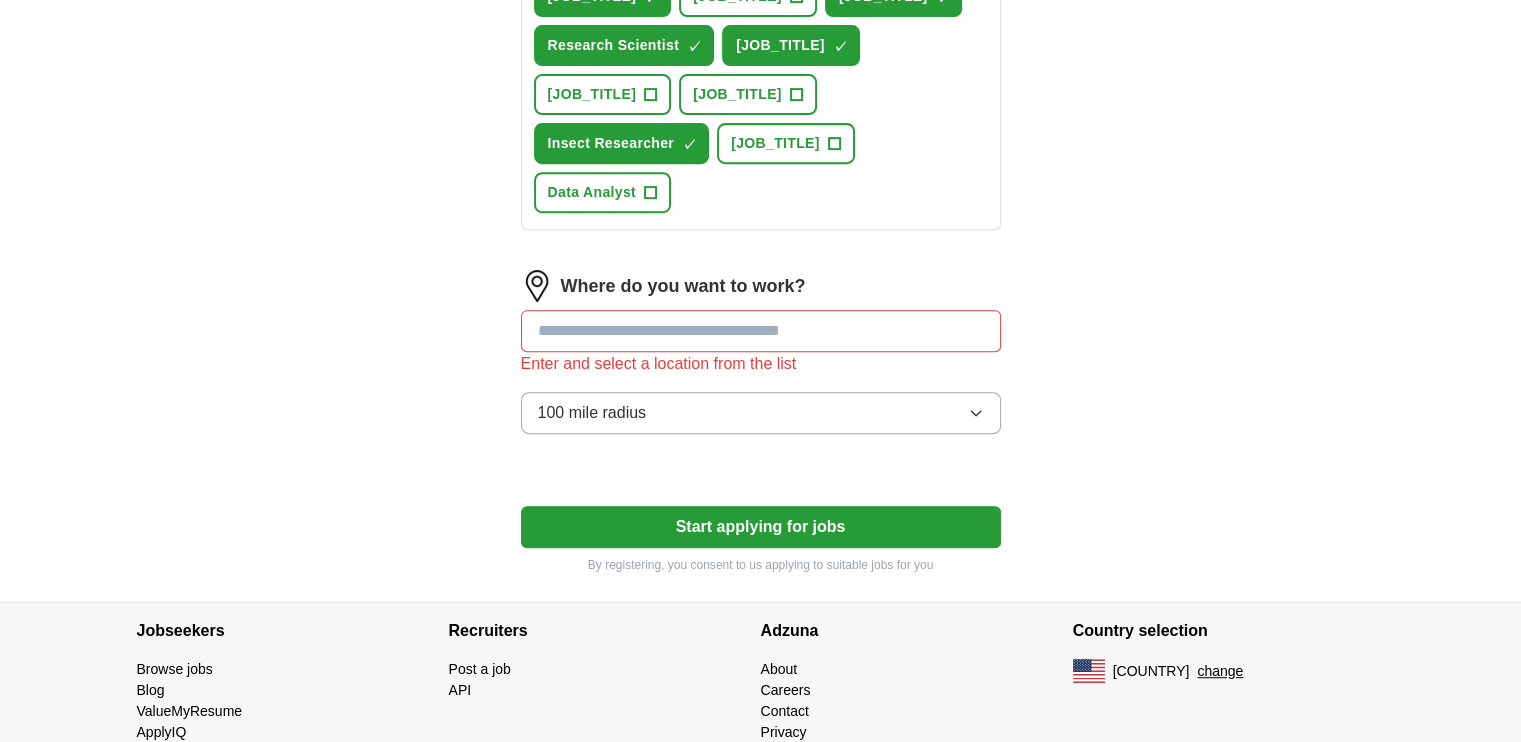 click at bounding box center [761, 331] 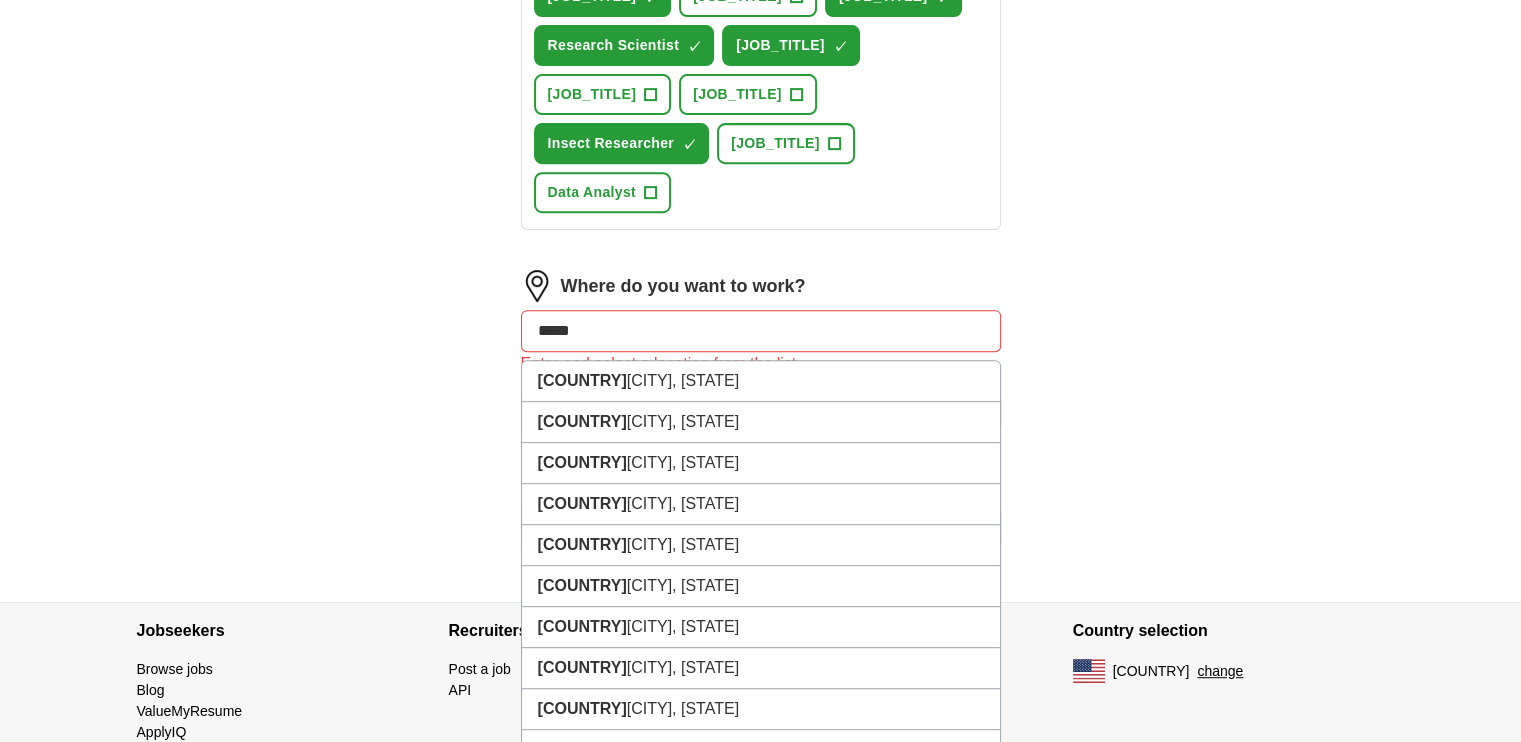 type on "******" 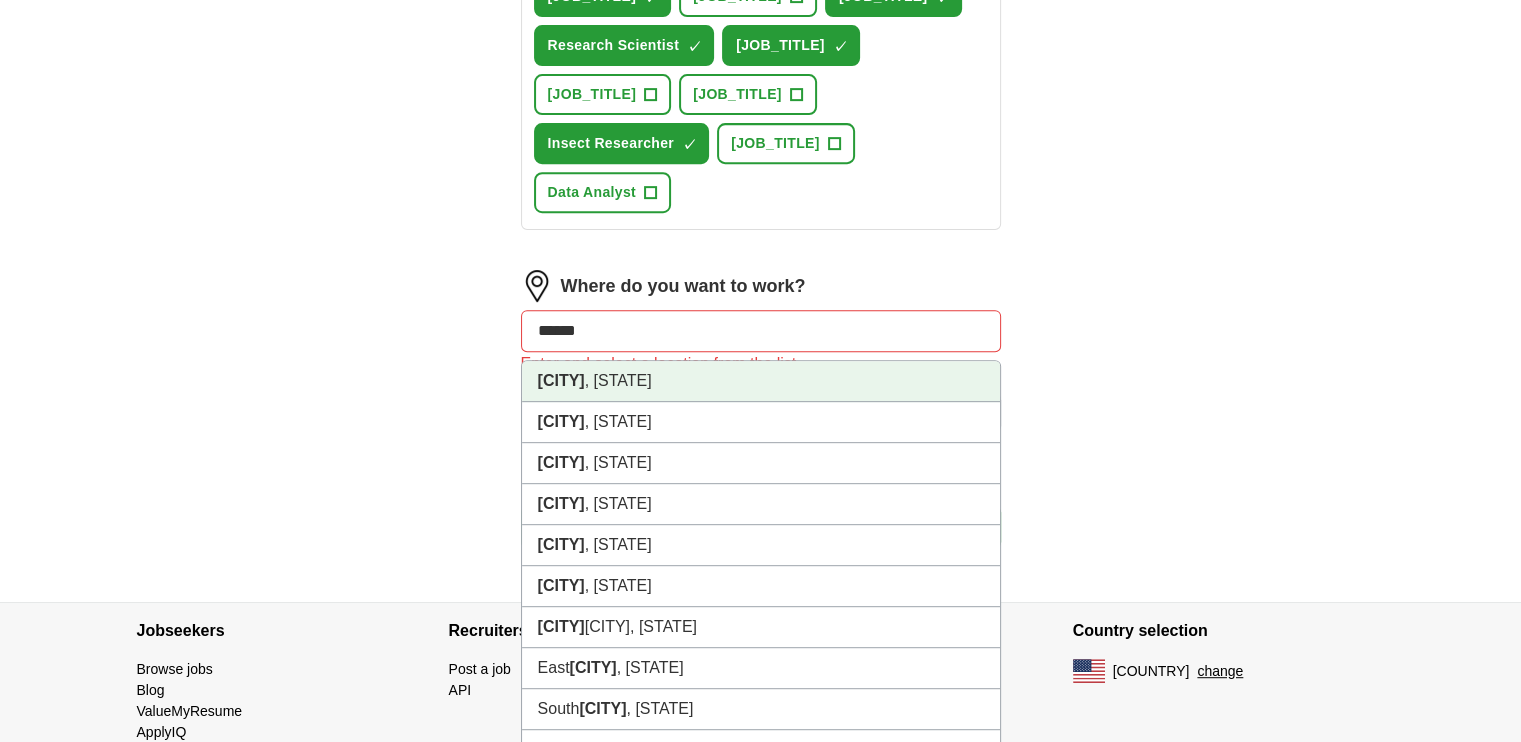 click on "[CITY], [STATE]" at bounding box center (761, 381) 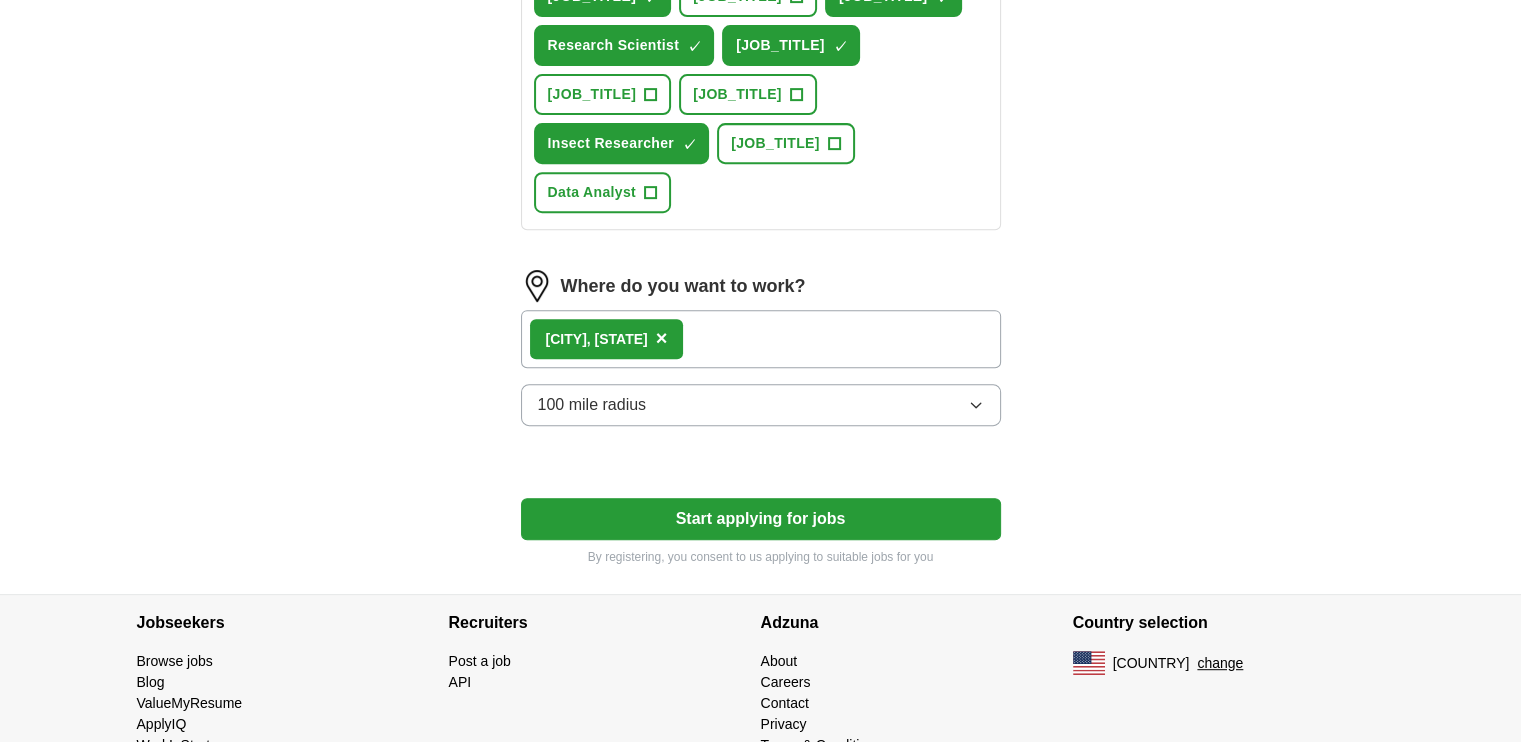 click on "Start applying for jobs" at bounding box center [761, 519] 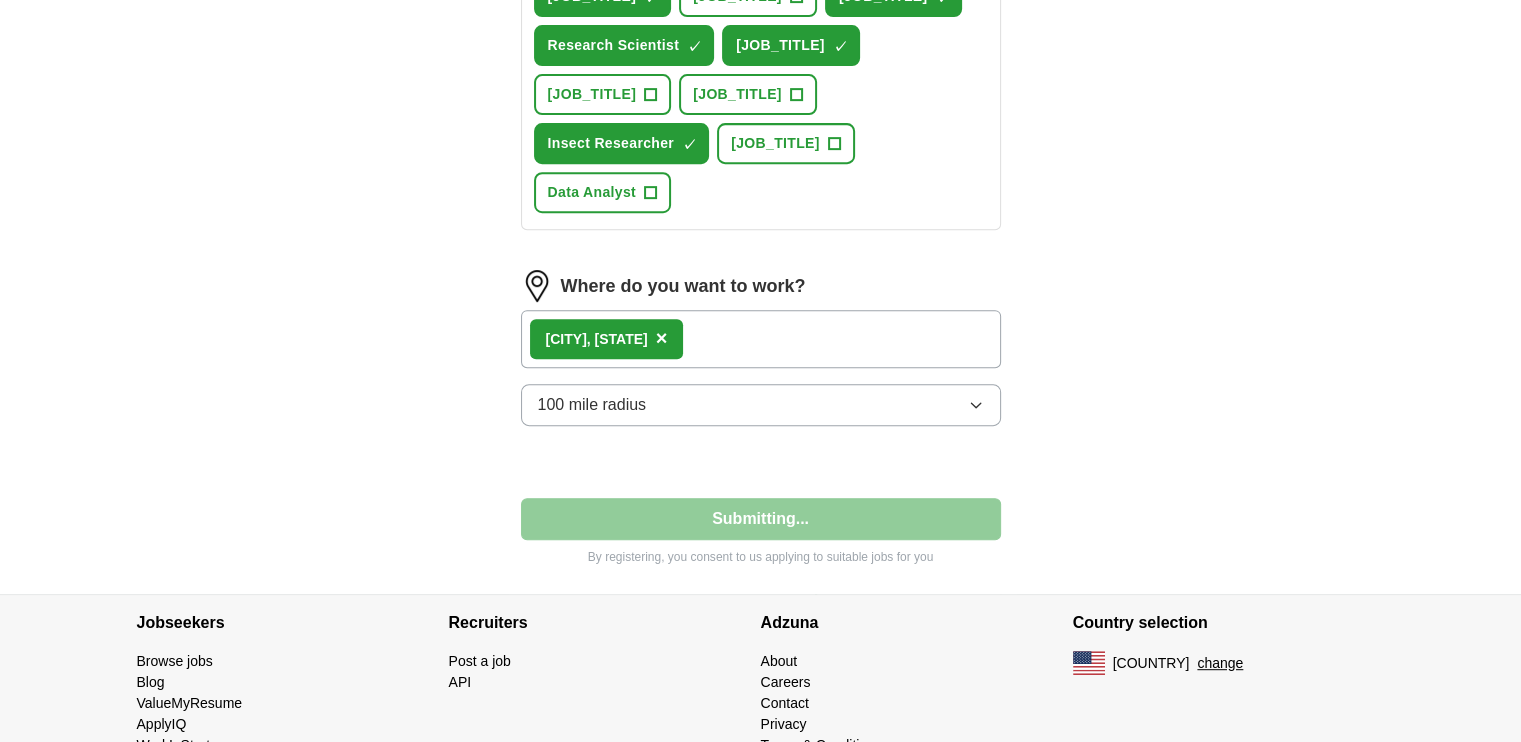 select on "**" 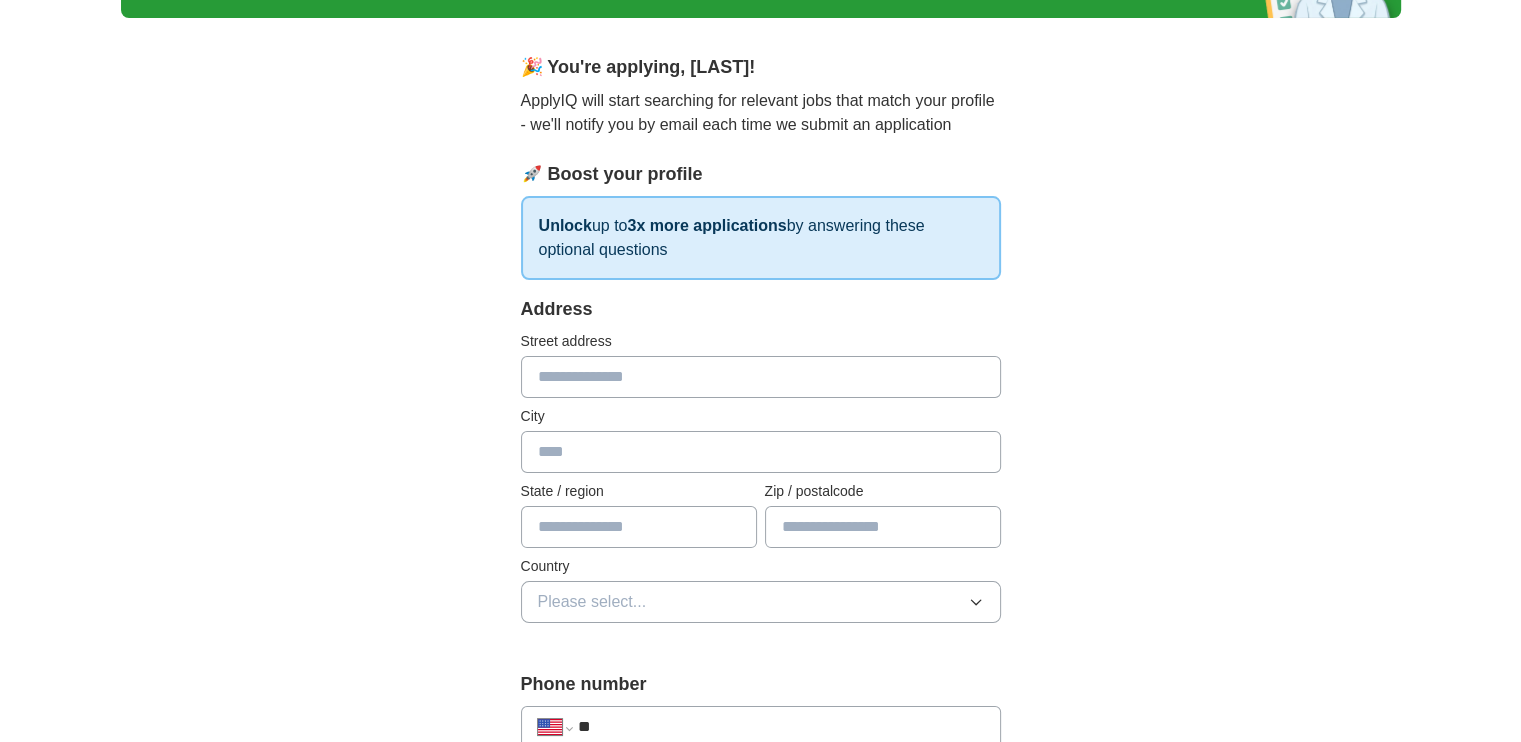 scroll, scrollTop: 140, scrollLeft: 0, axis: vertical 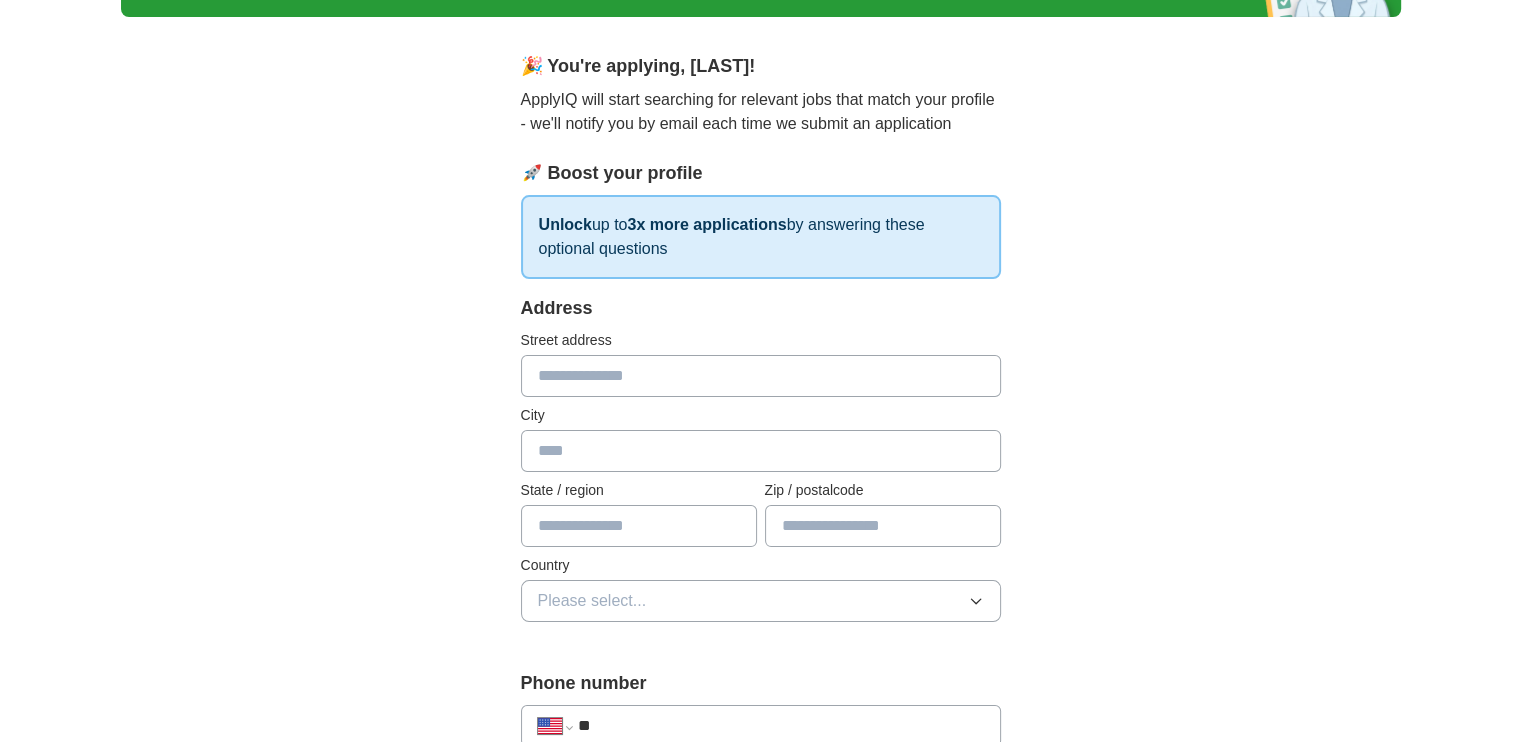 click at bounding box center (761, 376) 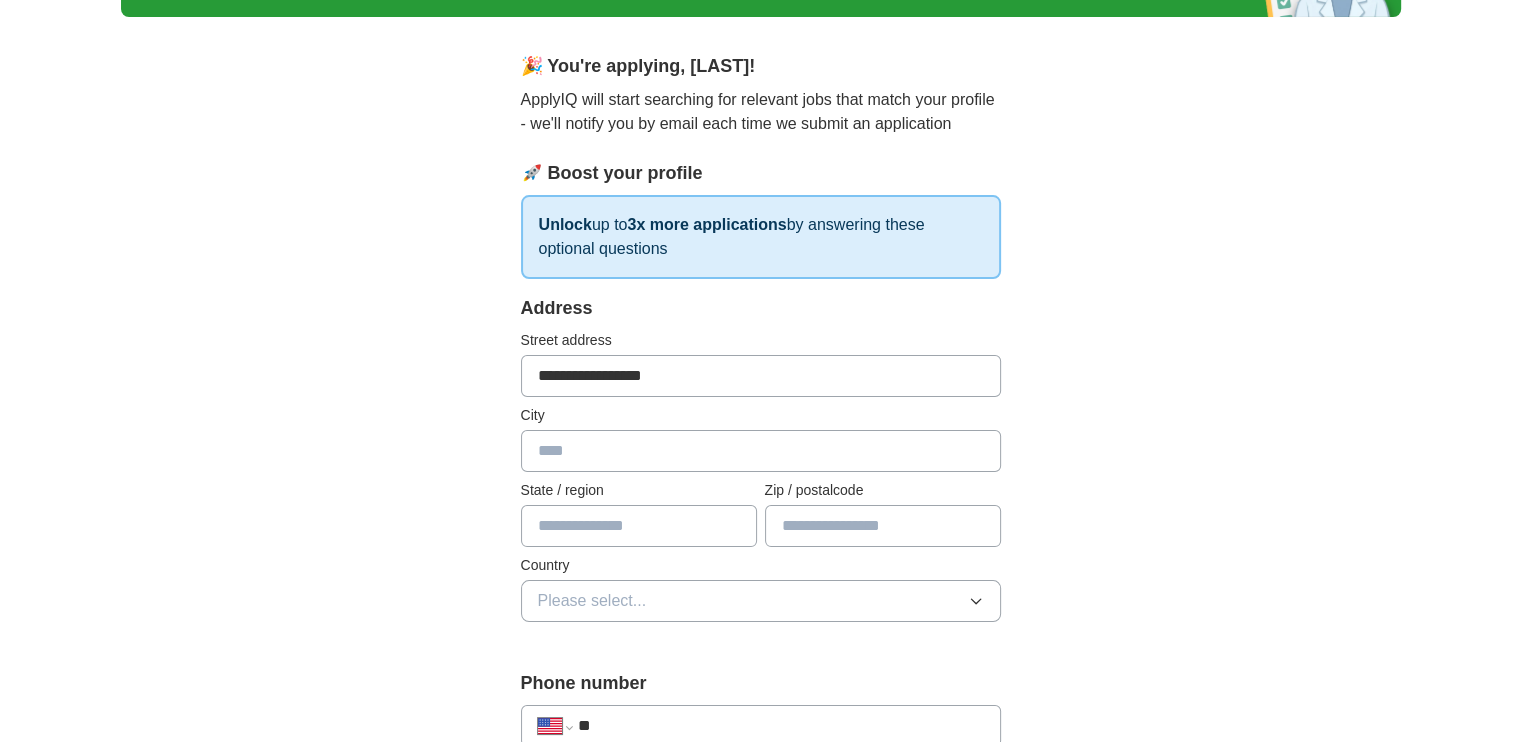 type on "******" 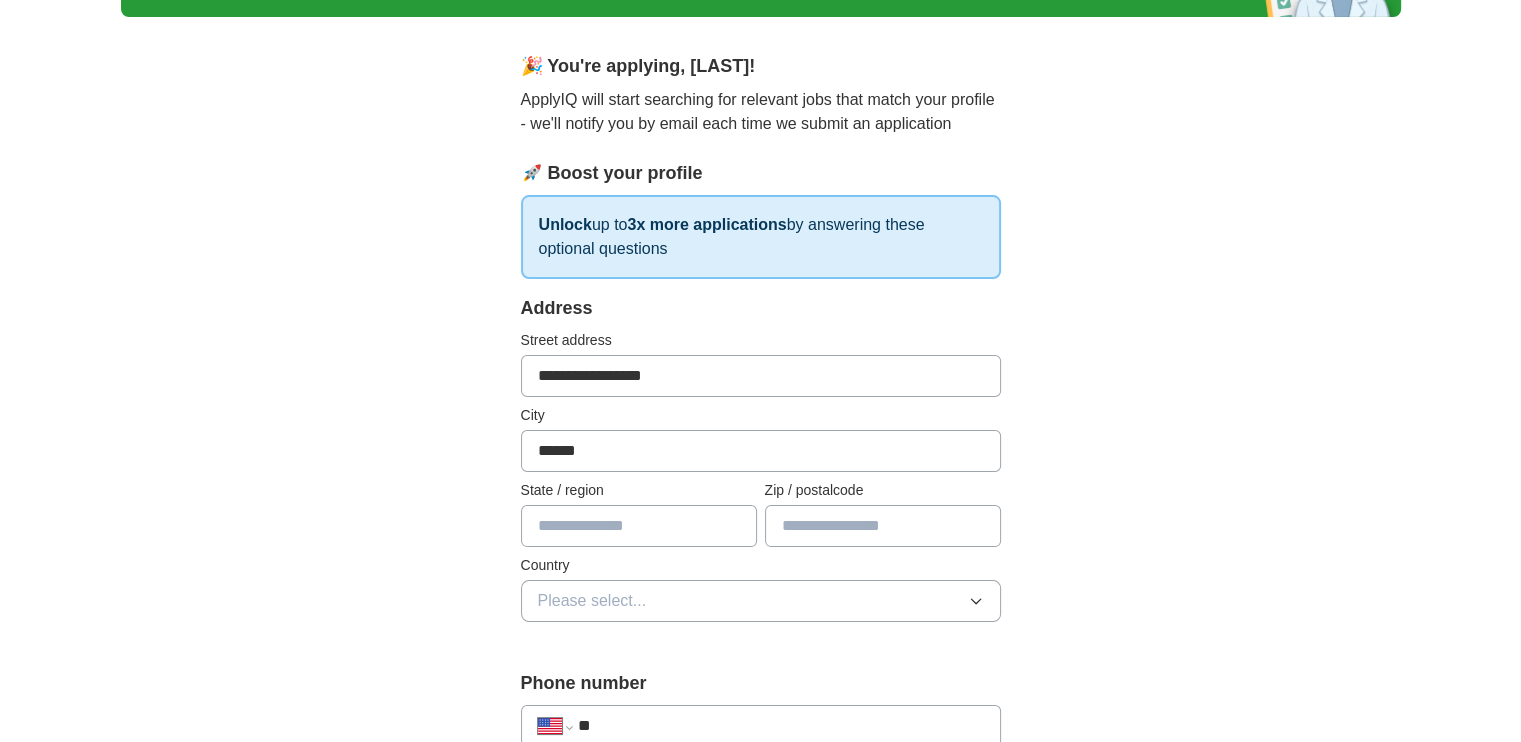 type on "**" 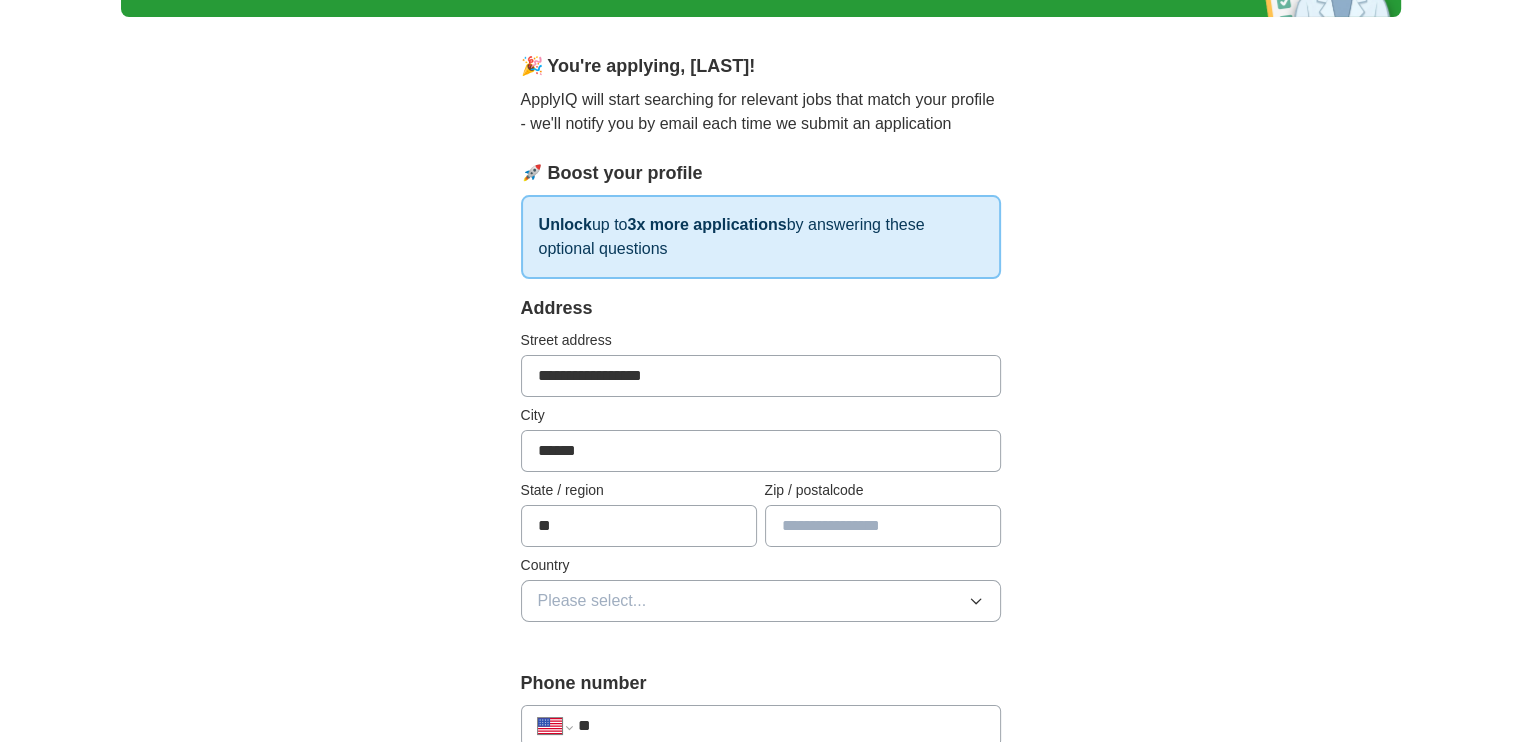type on "*****" 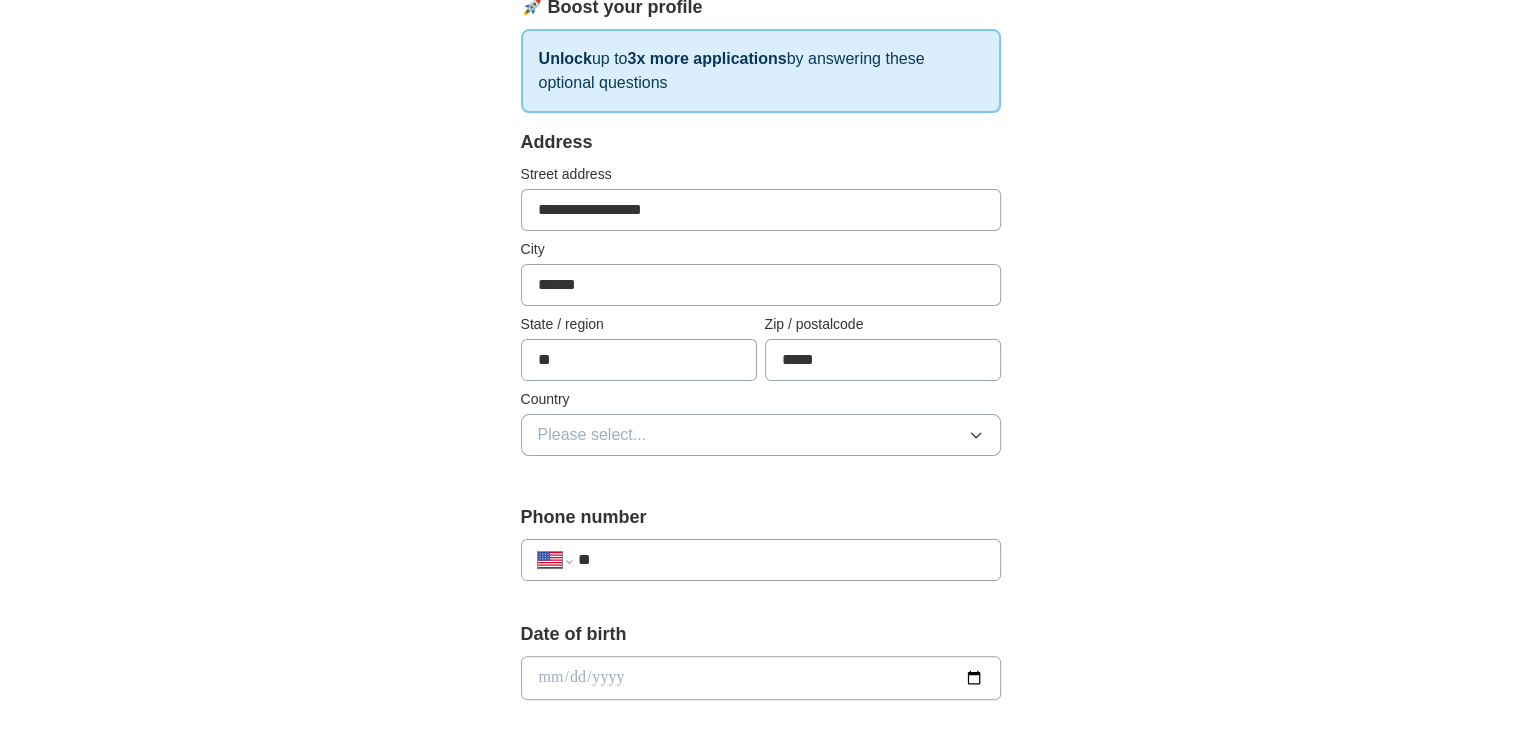scroll, scrollTop: 322, scrollLeft: 0, axis: vertical 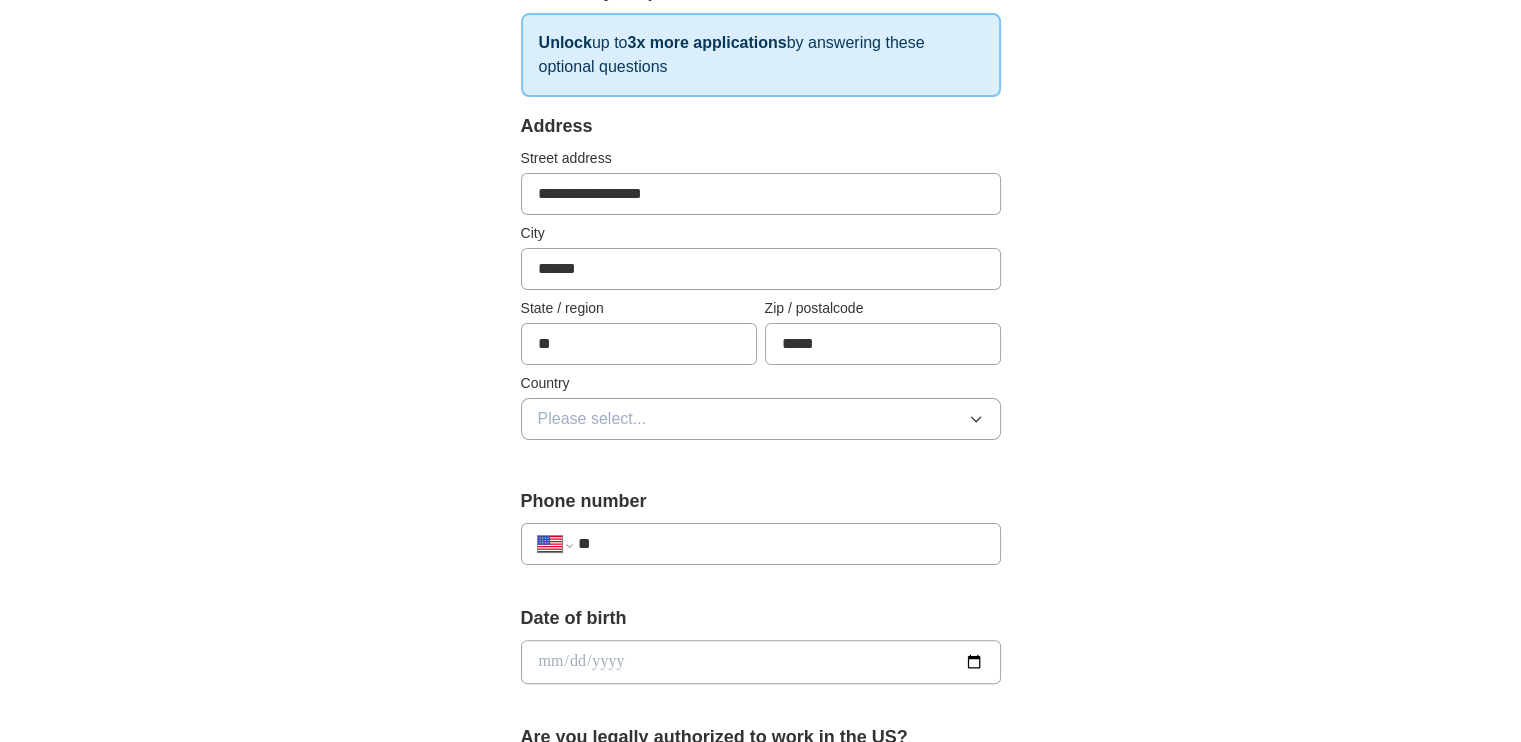 click on "Please select..." at bounding box center (761, 419) 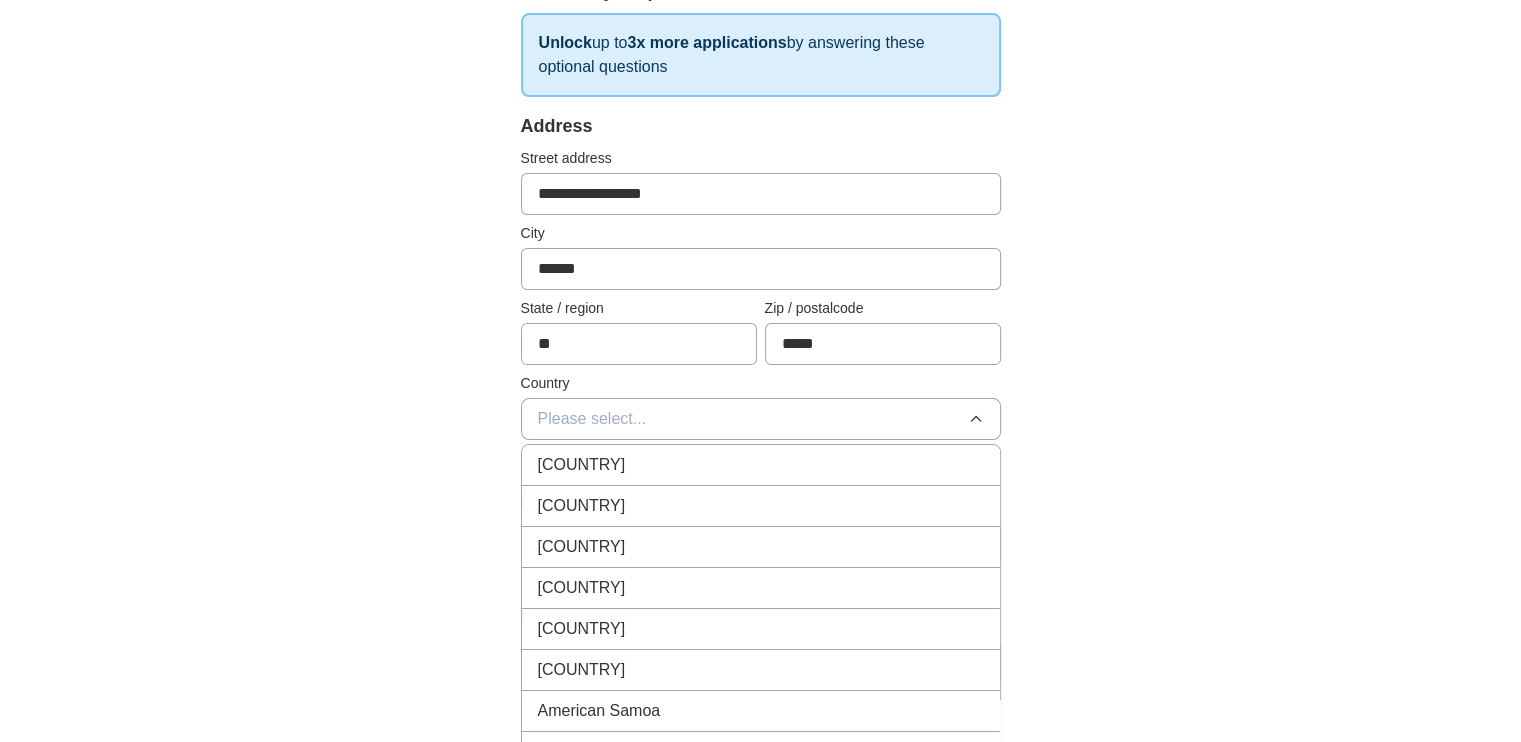 click on "[COUNTRY]" at bounding box center (761, 506) 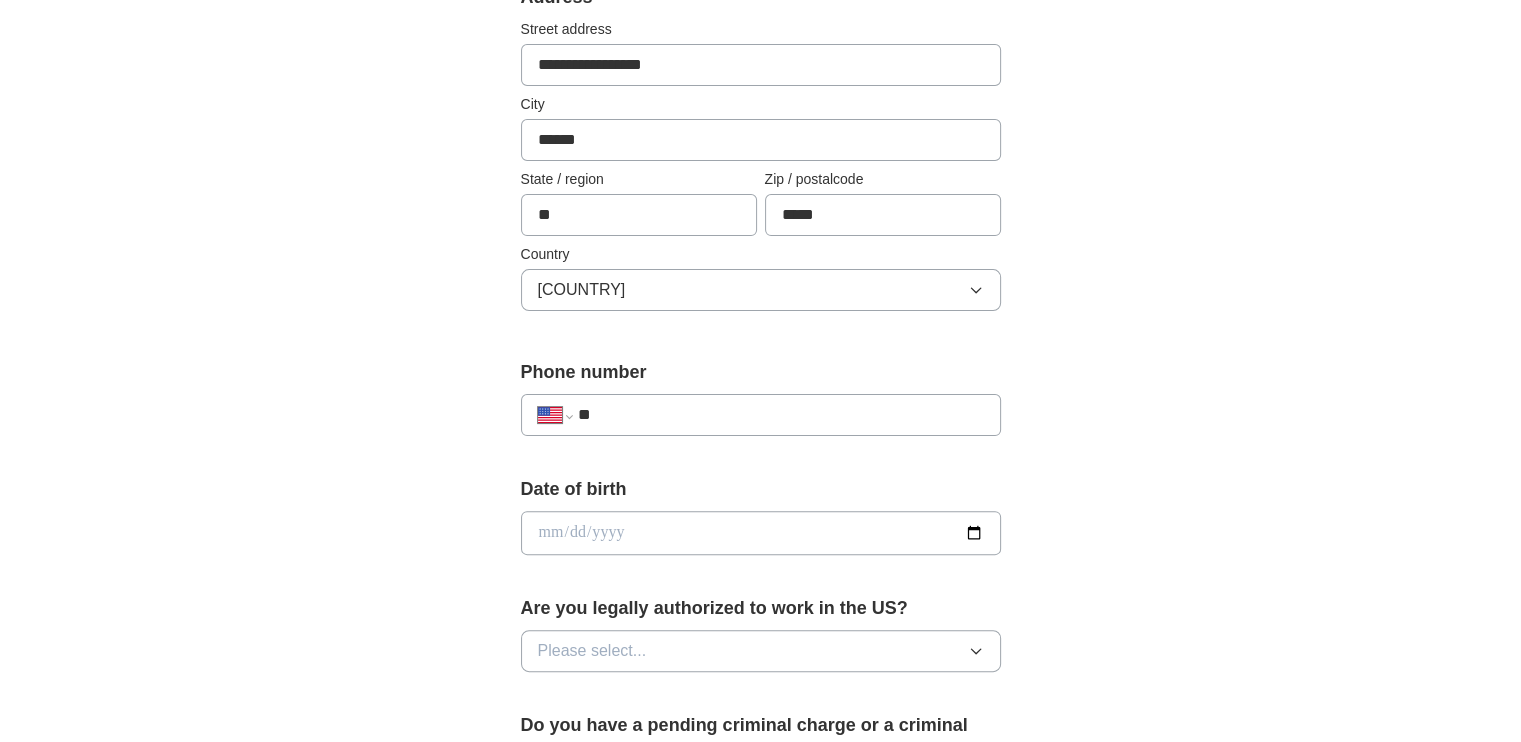 scroll, scrollTop: 452, scrollLeft: 0, axis: vertical 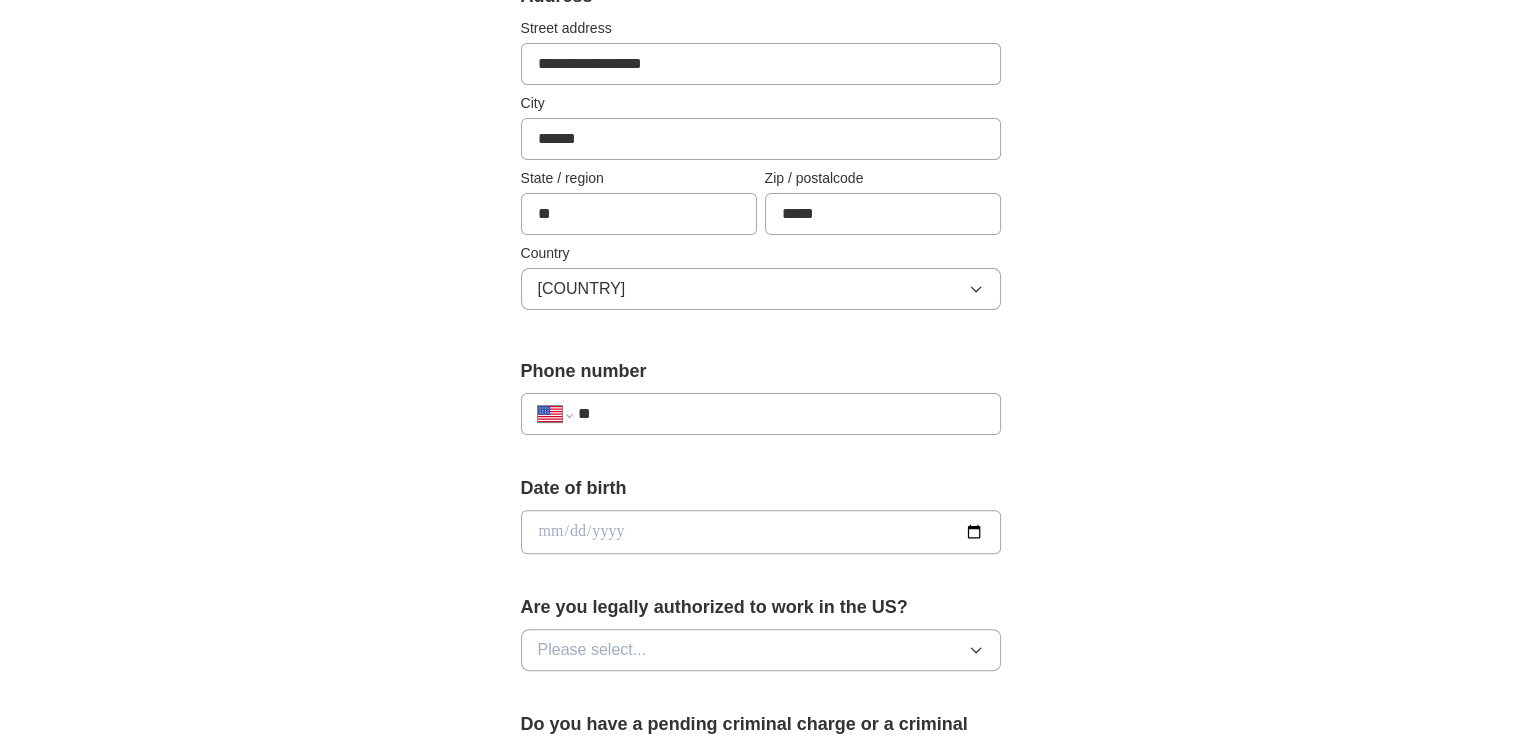 click at bounding box center [761, 532] 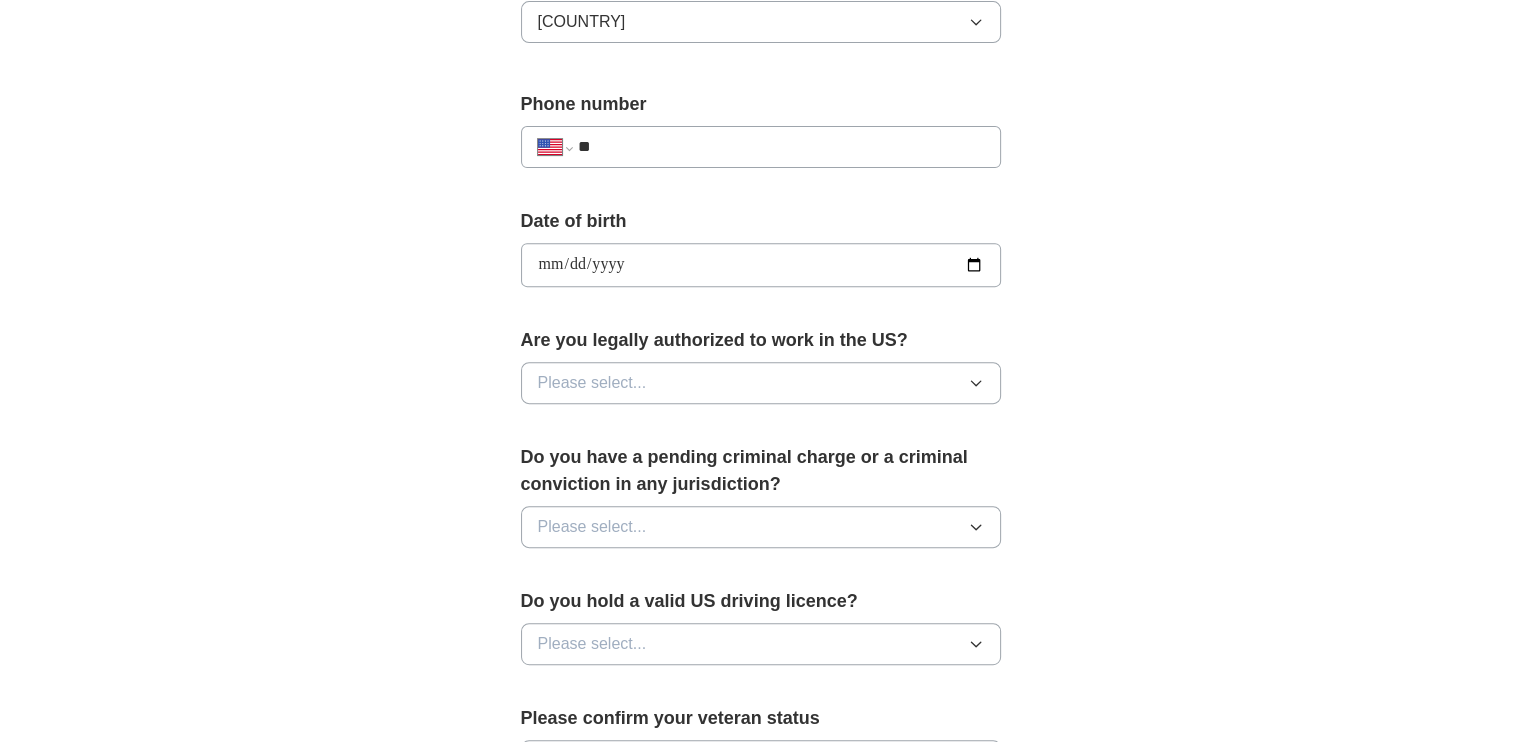 scroll, scrollTop: 763, scrollLeft: 0, axis: vertical 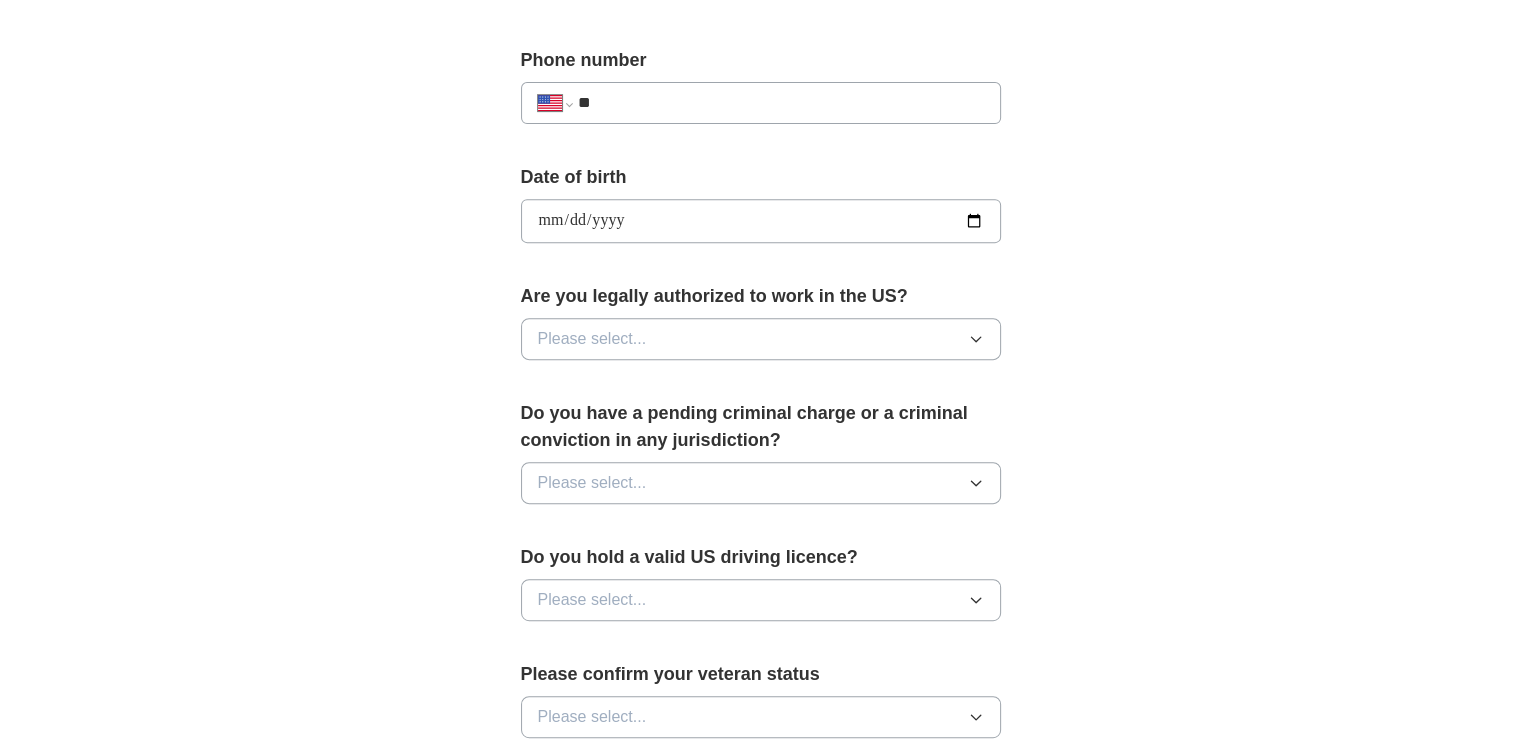 click on "Please select..." at bounding box center (761, 339) 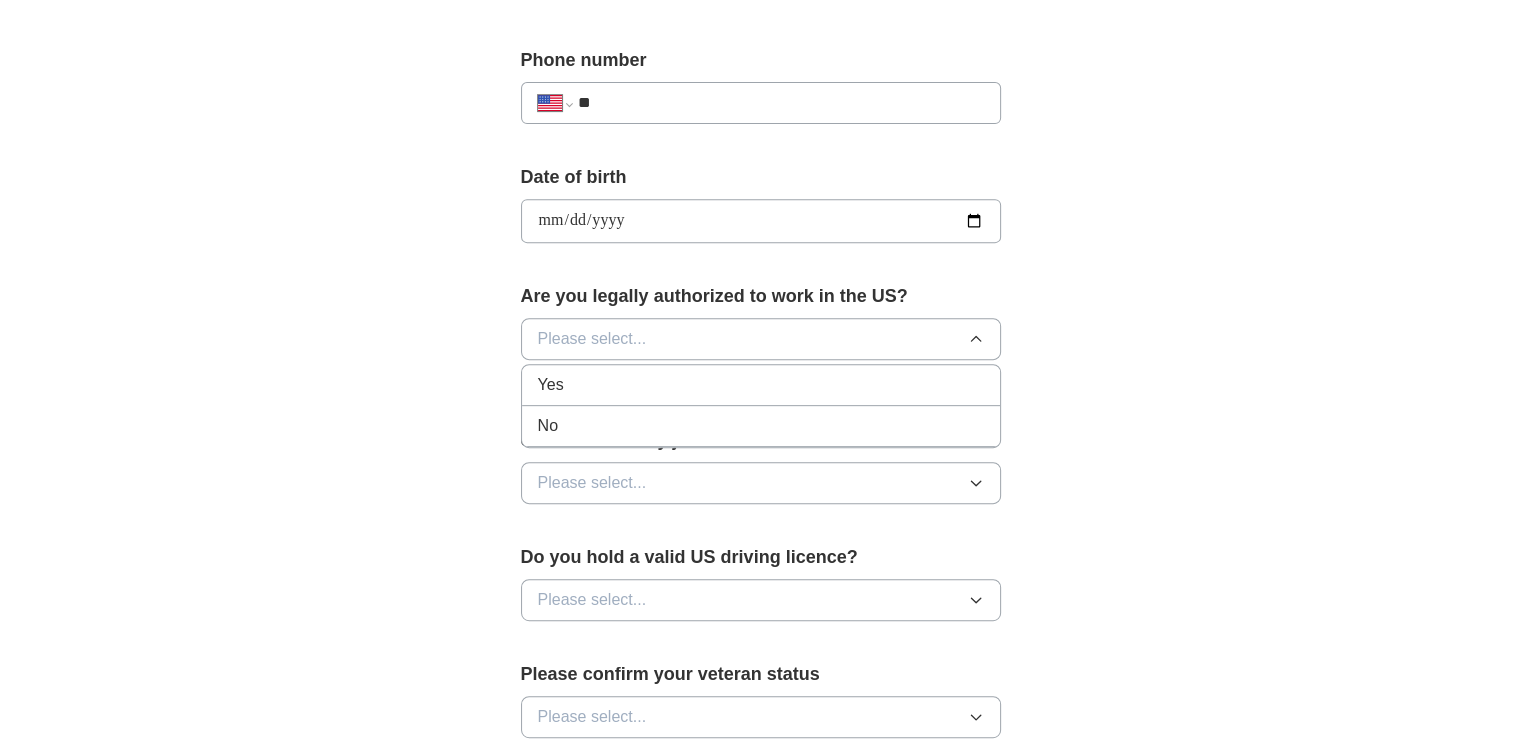 click on "Yes" at bounding box center [761, 385] 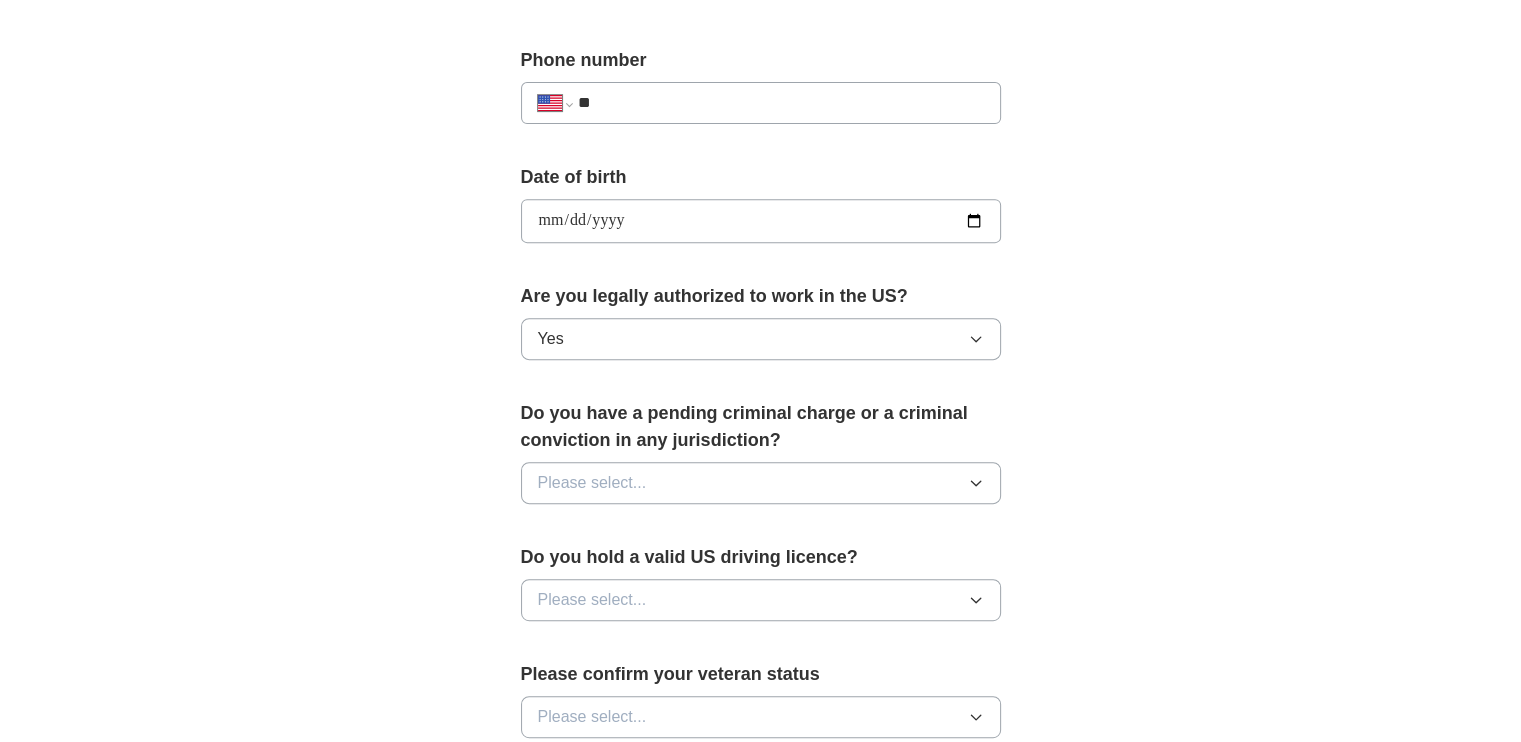 click on "Please select..." at bounding box center (761, 483) 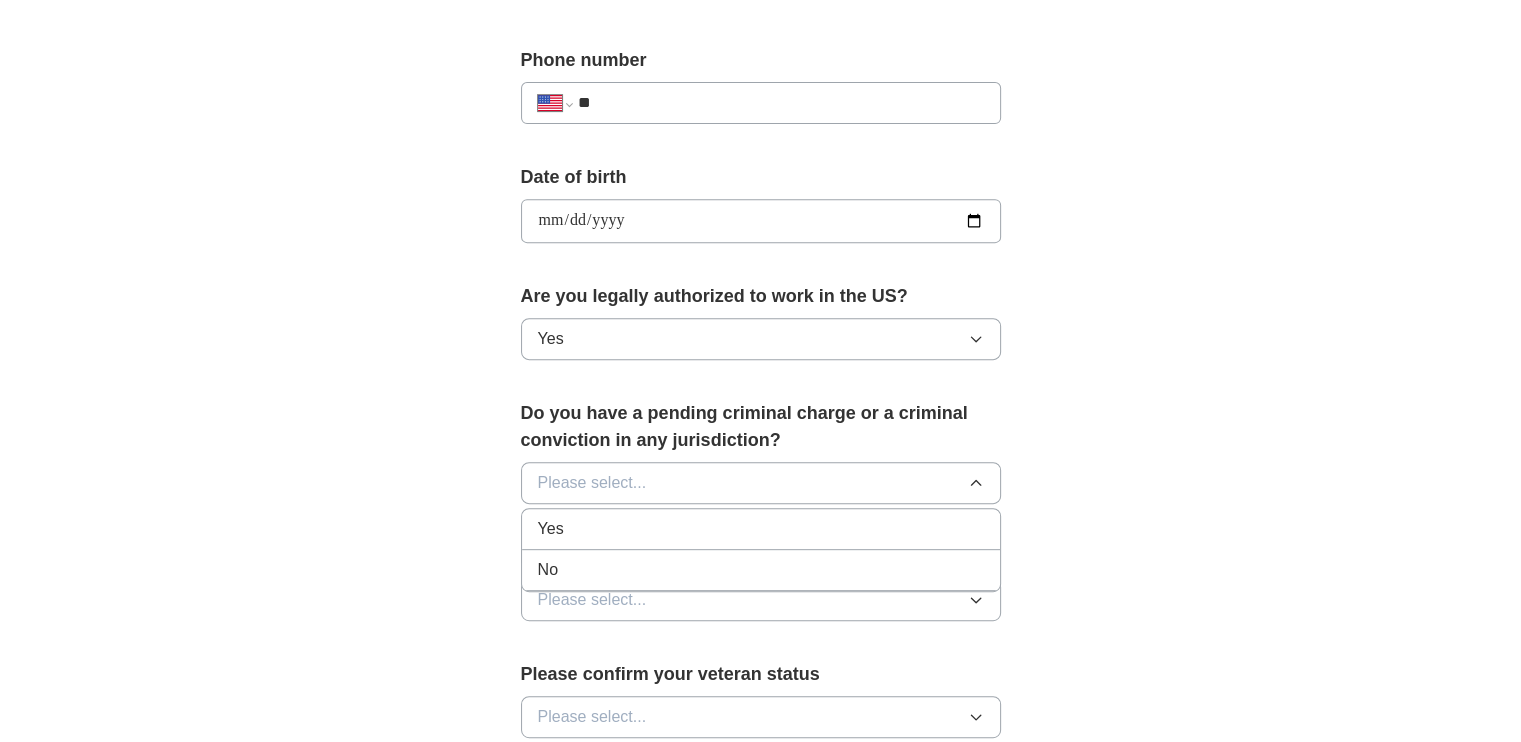 click on "No" at bounding box center (761, 570) 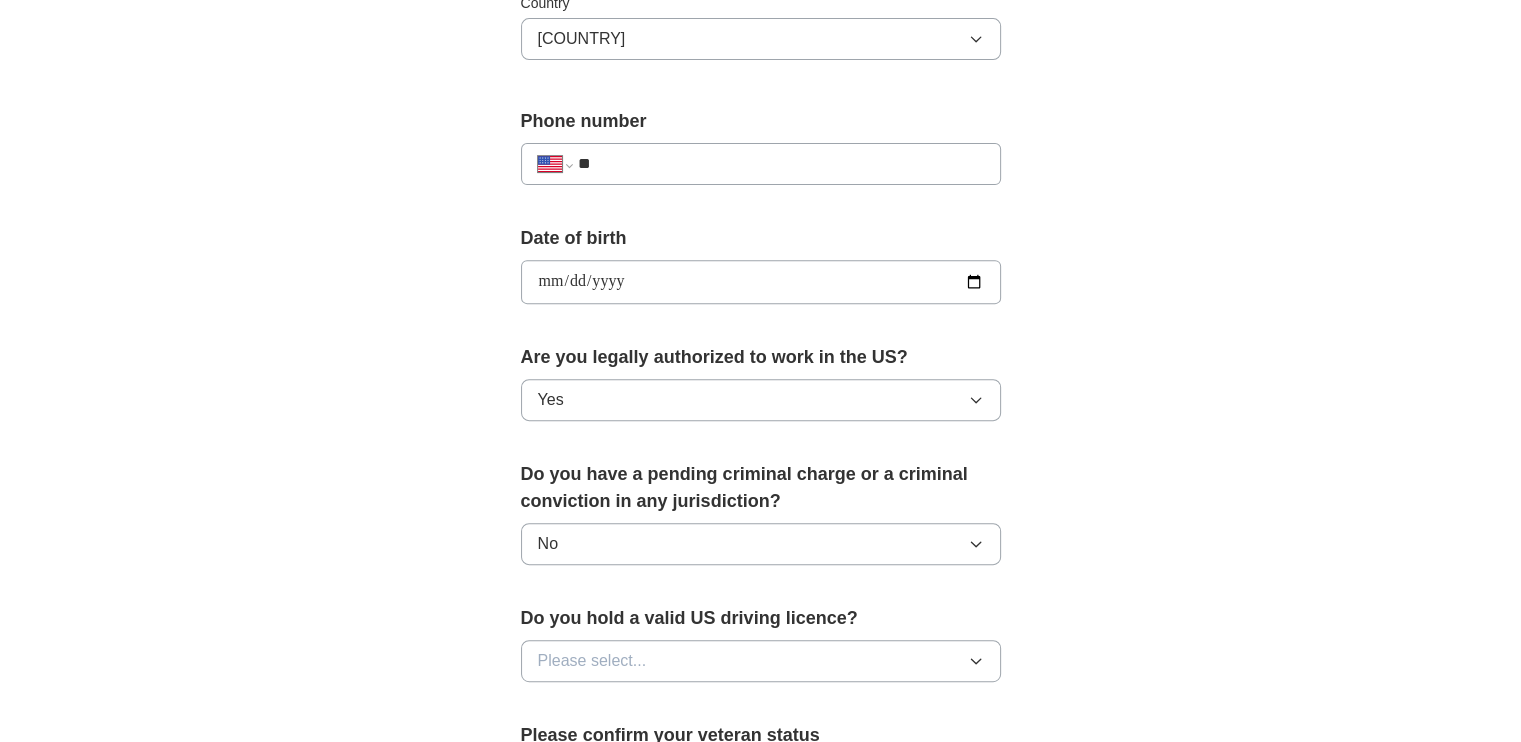 scroll, scrollTop: 700, scrollLeft: 0, axis: vertical 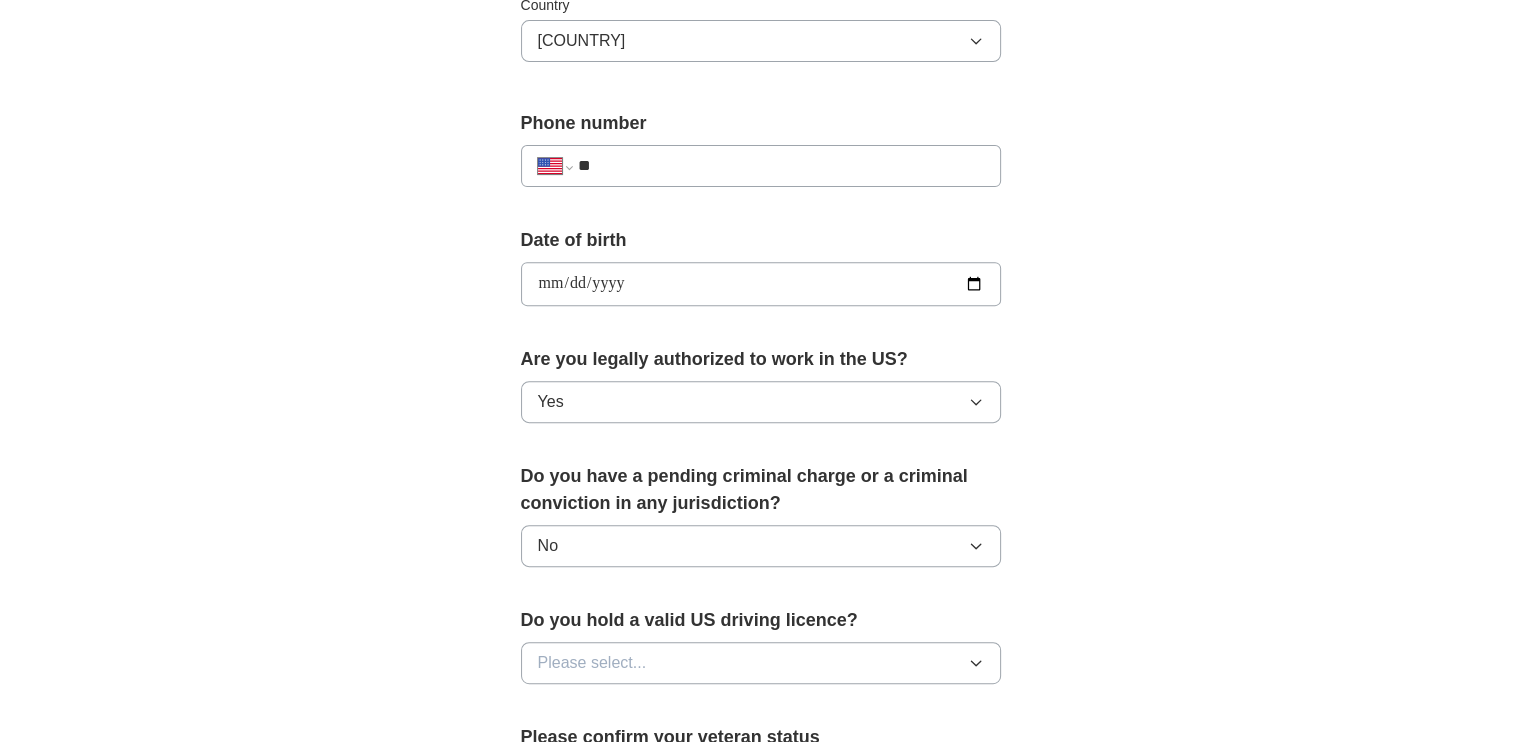 click on "**********" at bounding box center (761, 284) 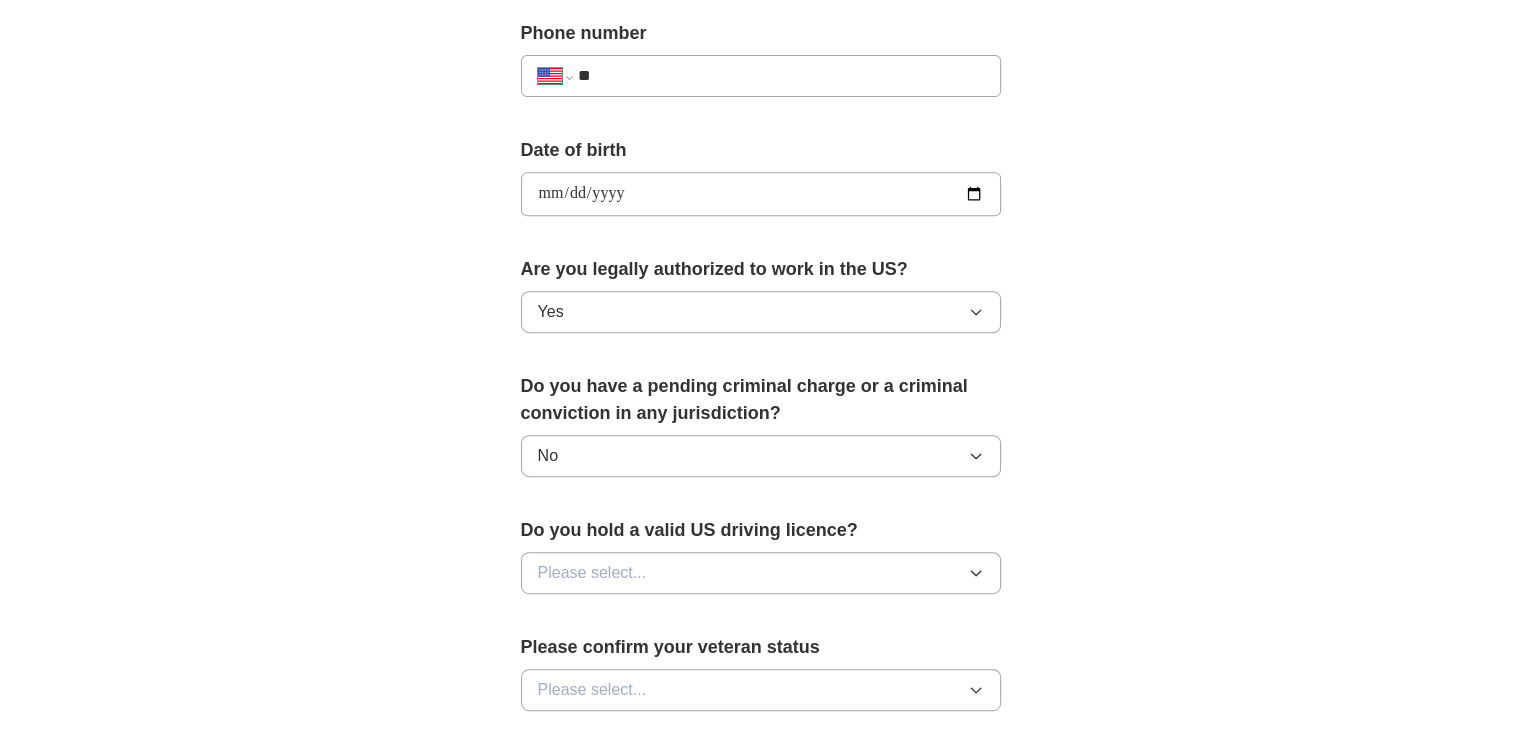 scroll, scrollTop: 791, scrollLeft: 0, axis: vertical 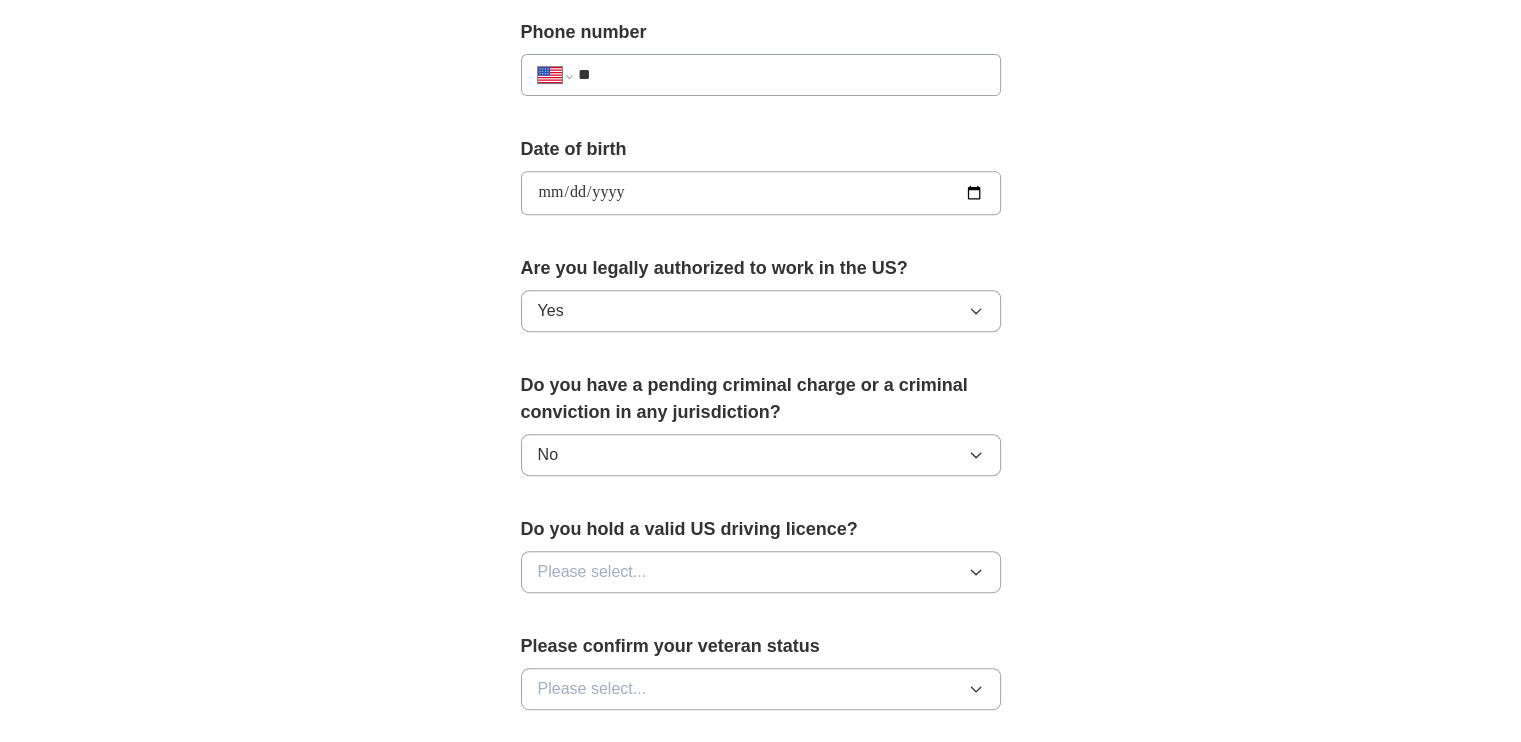 click on "Please select..." at bounding box center (761, 572) 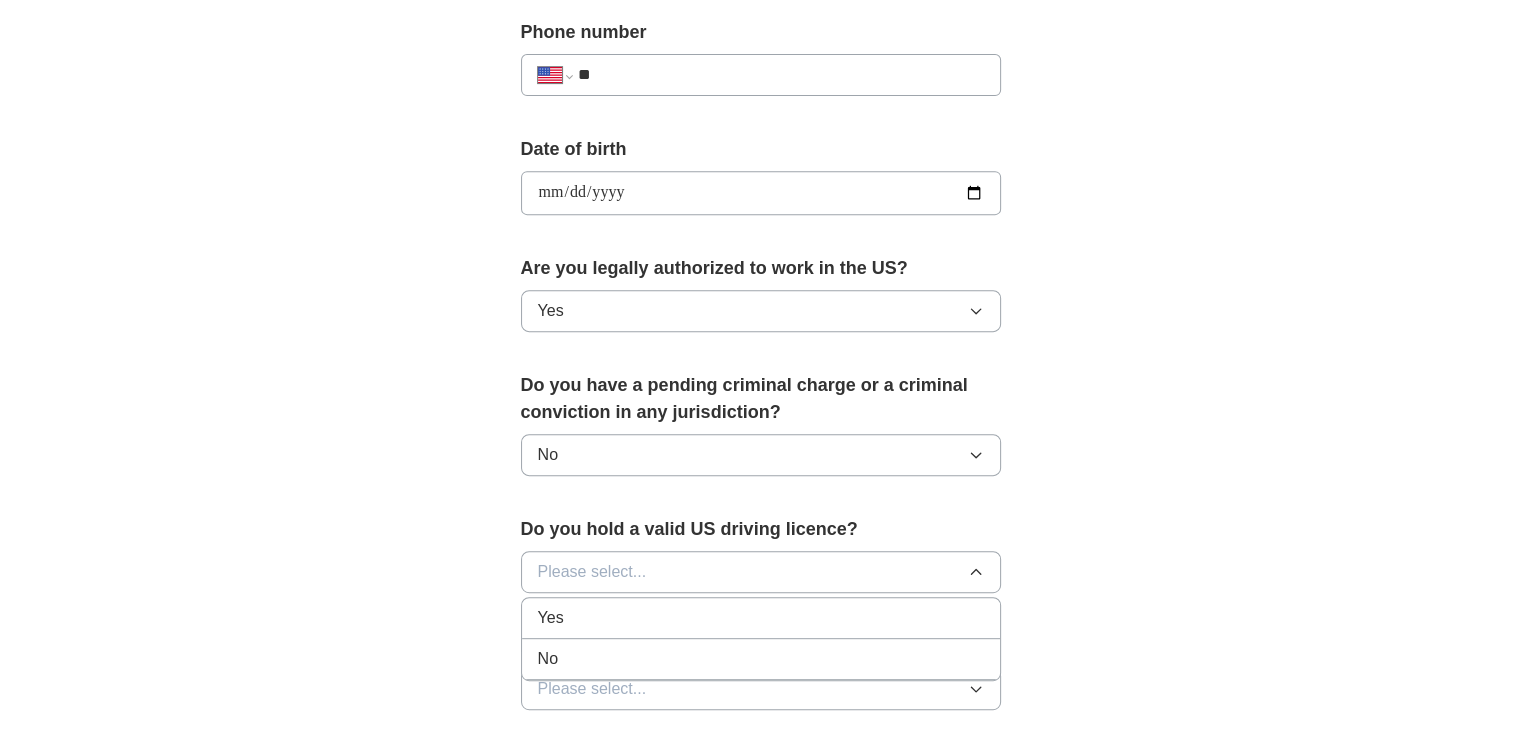 click on "Yes" at bounding box center (761, 618) 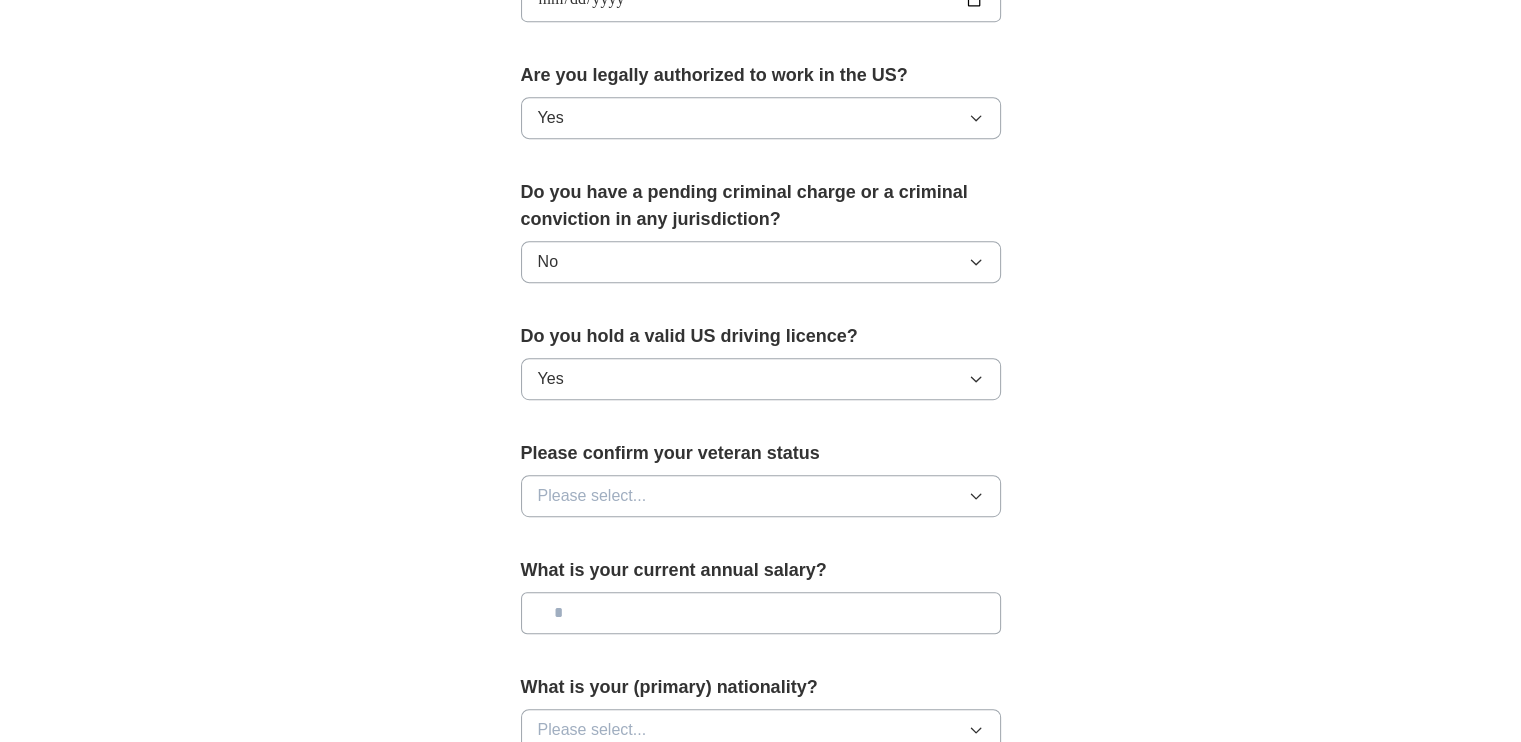 scroll, scrollTop: 987, scrollLeft: 0, axis: vertical 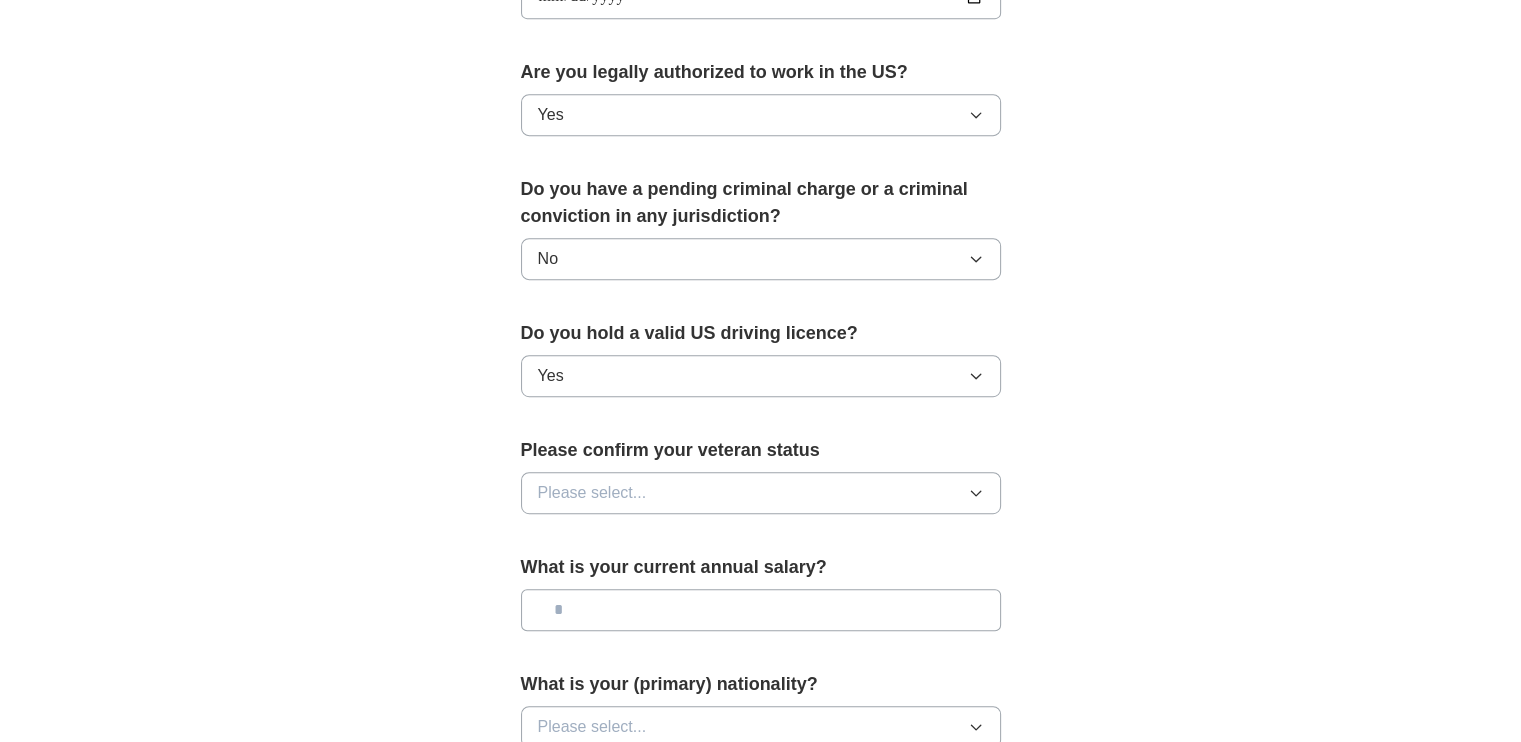 click on "Please select..." at bounding box center (761, 493) 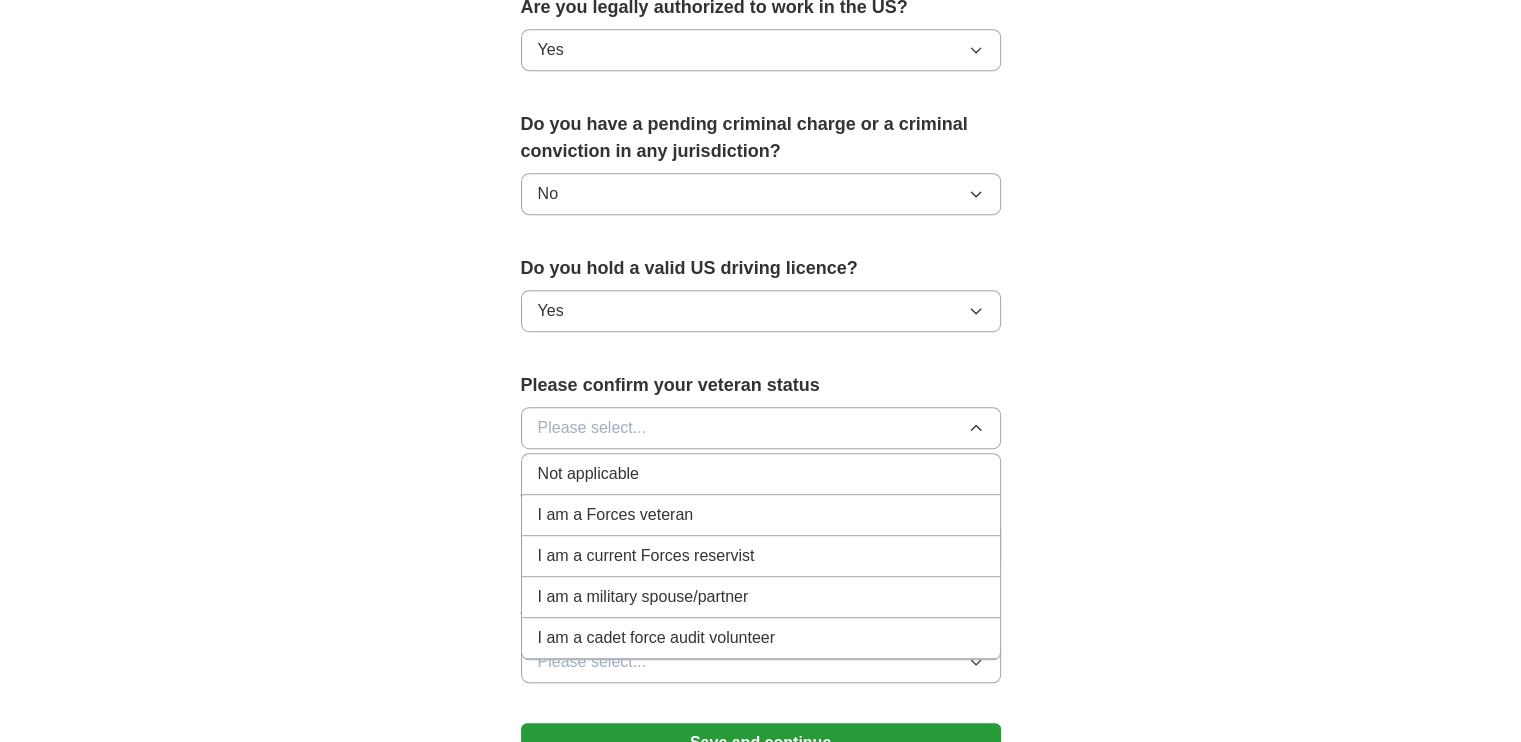 scroll, scrollTop: 1058, scrollLeft: 0, axis: vertical 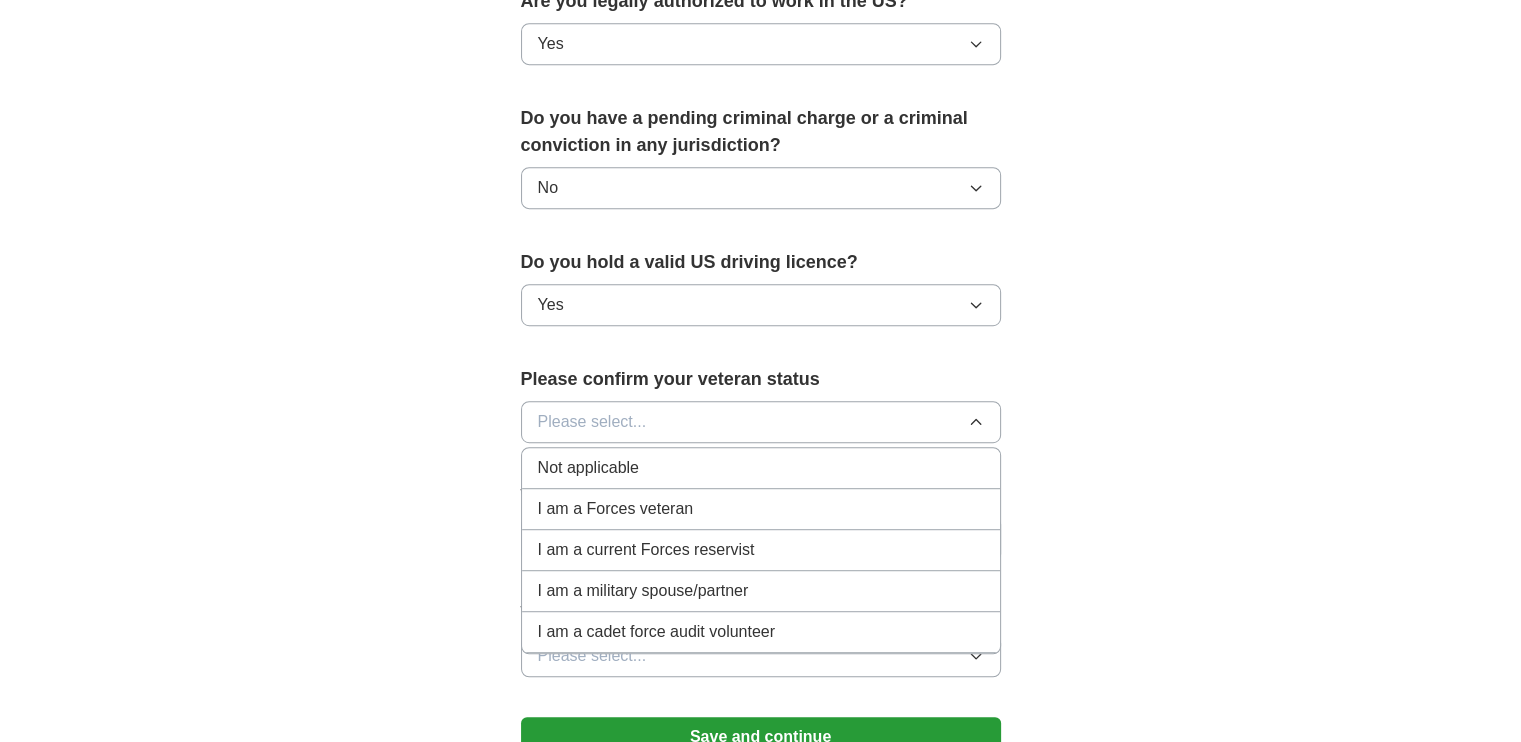 click on "Not applicable" at bounding box center (761, 468) 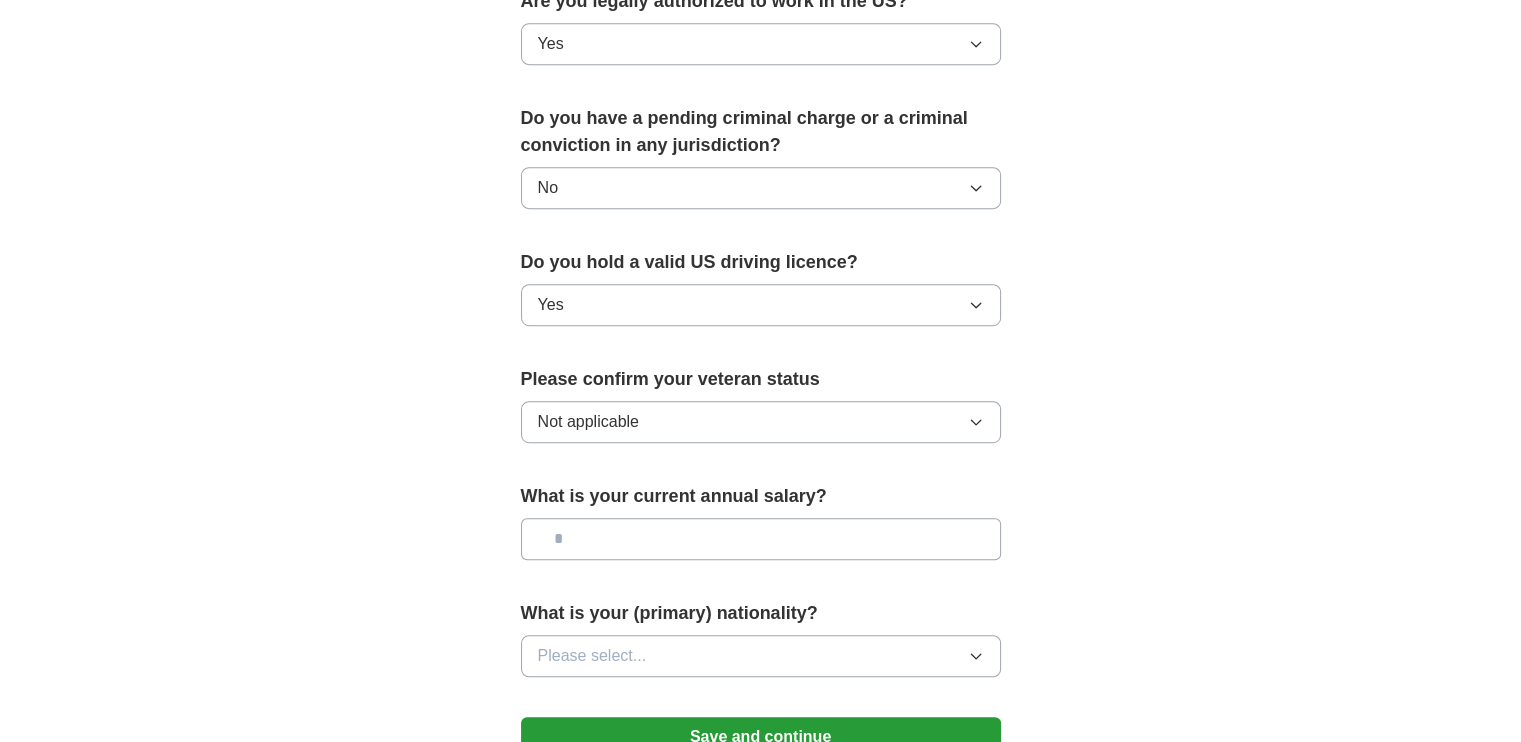 click on "Not applicable" at bounding box center (761, 422) 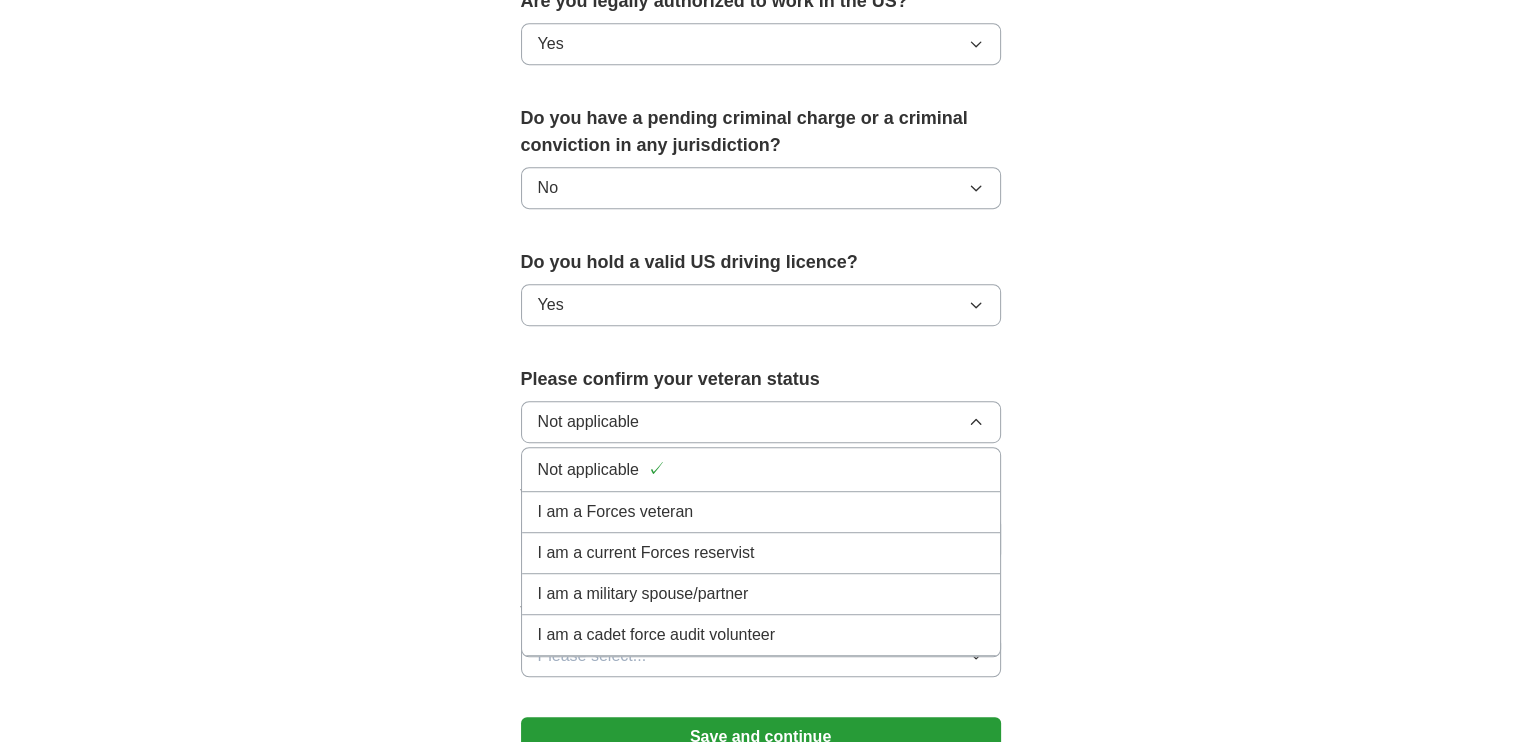 click on "Not applicable" at bounding box center [761, 422] 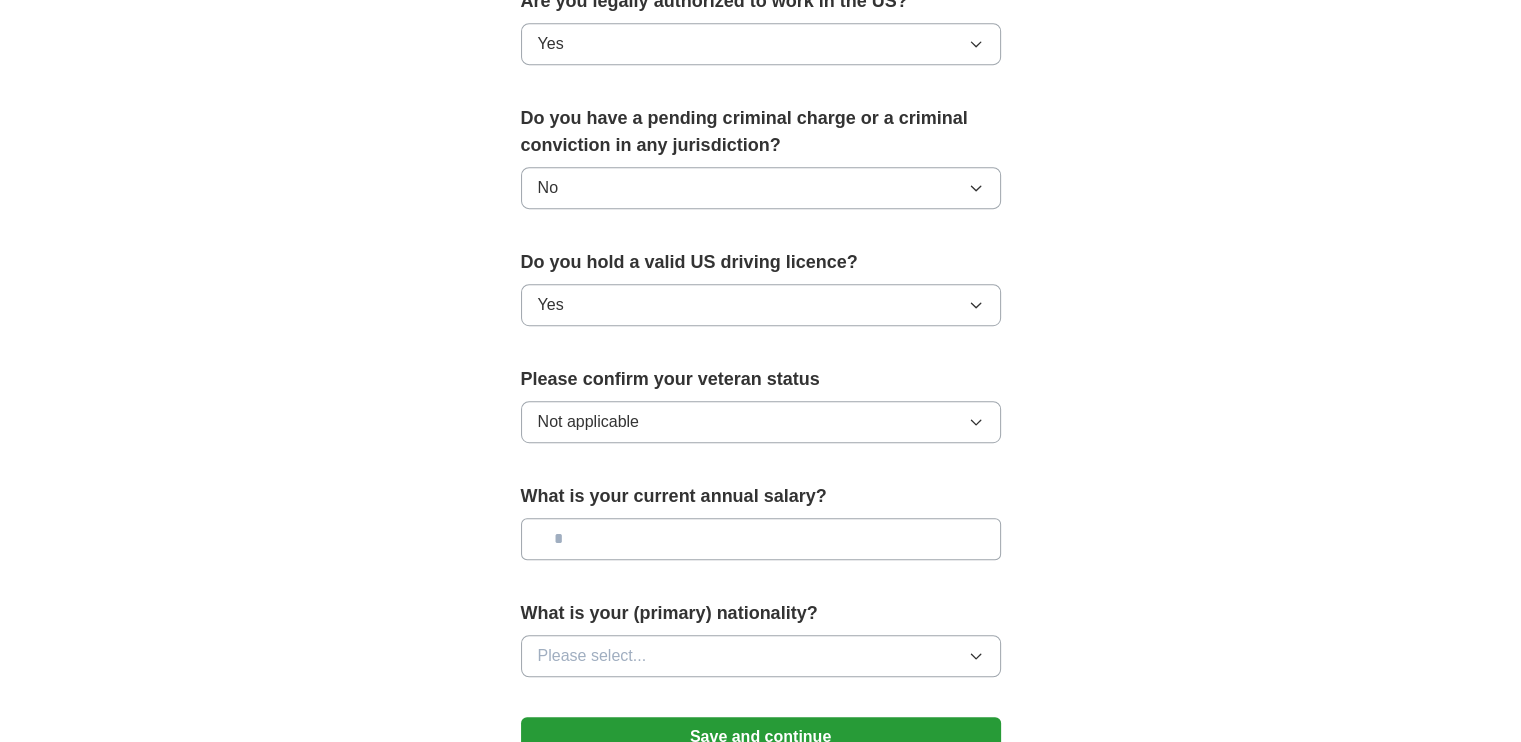 click at bounding box center (761, 539) 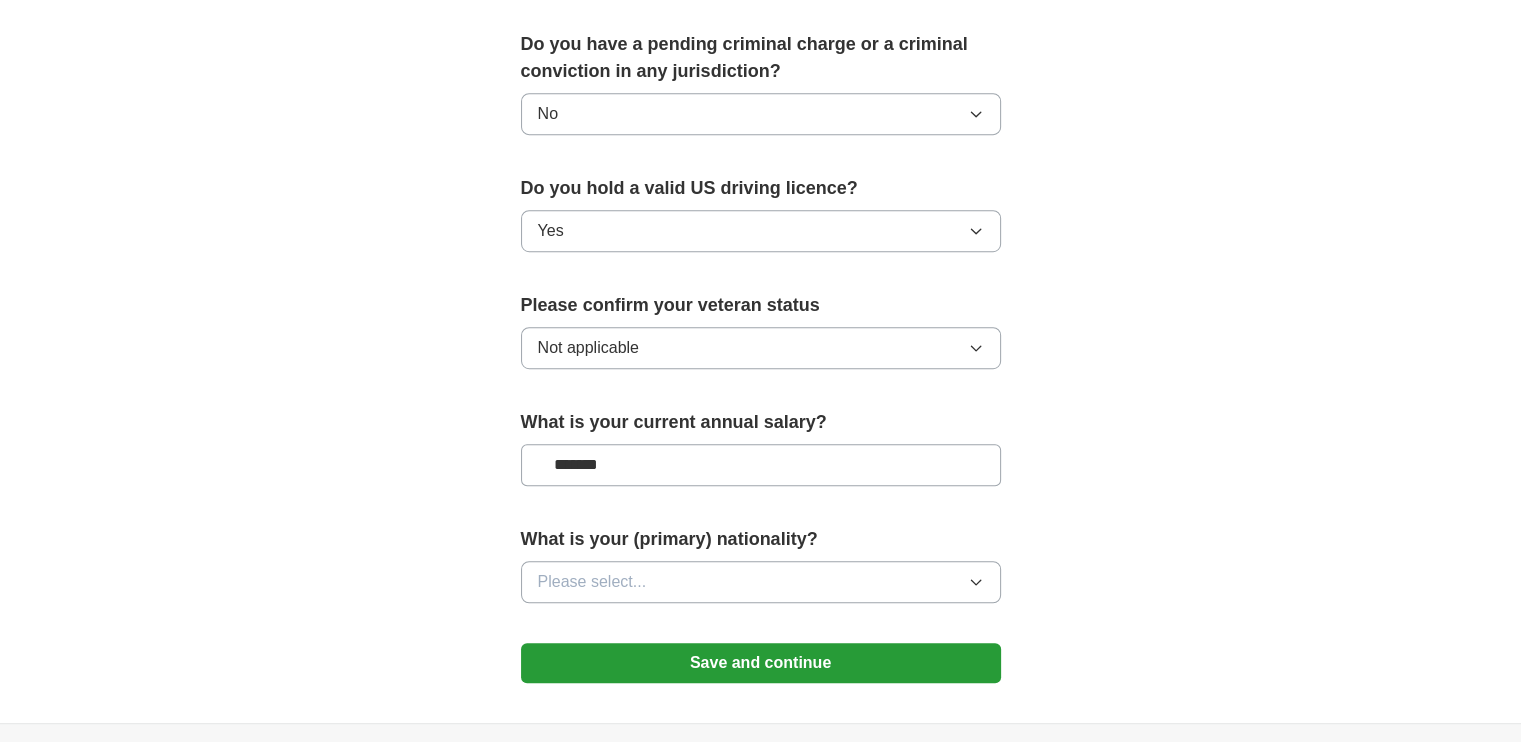scroll, scrollTop: 1134, scrollLeft: 0, axis: vertical 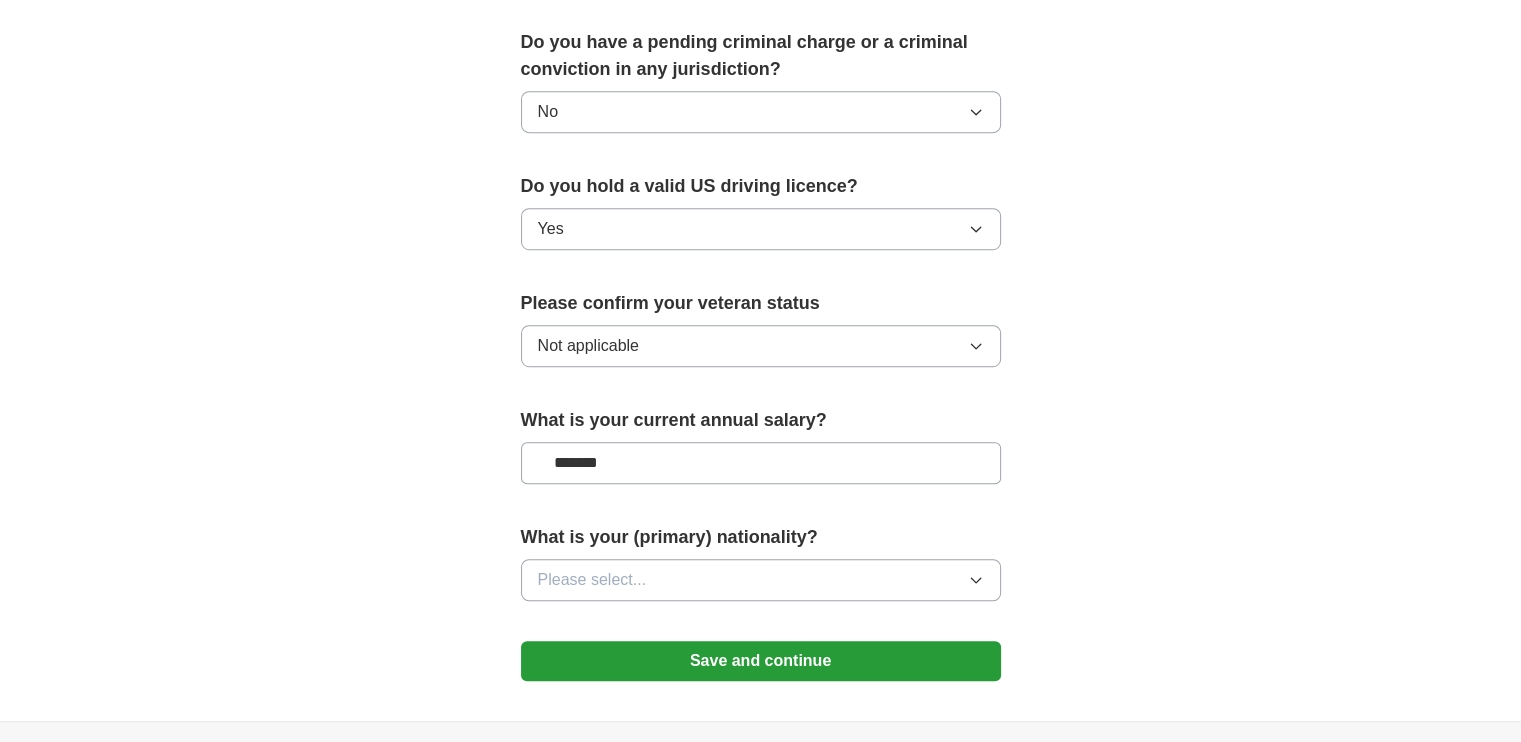 type on "*******" 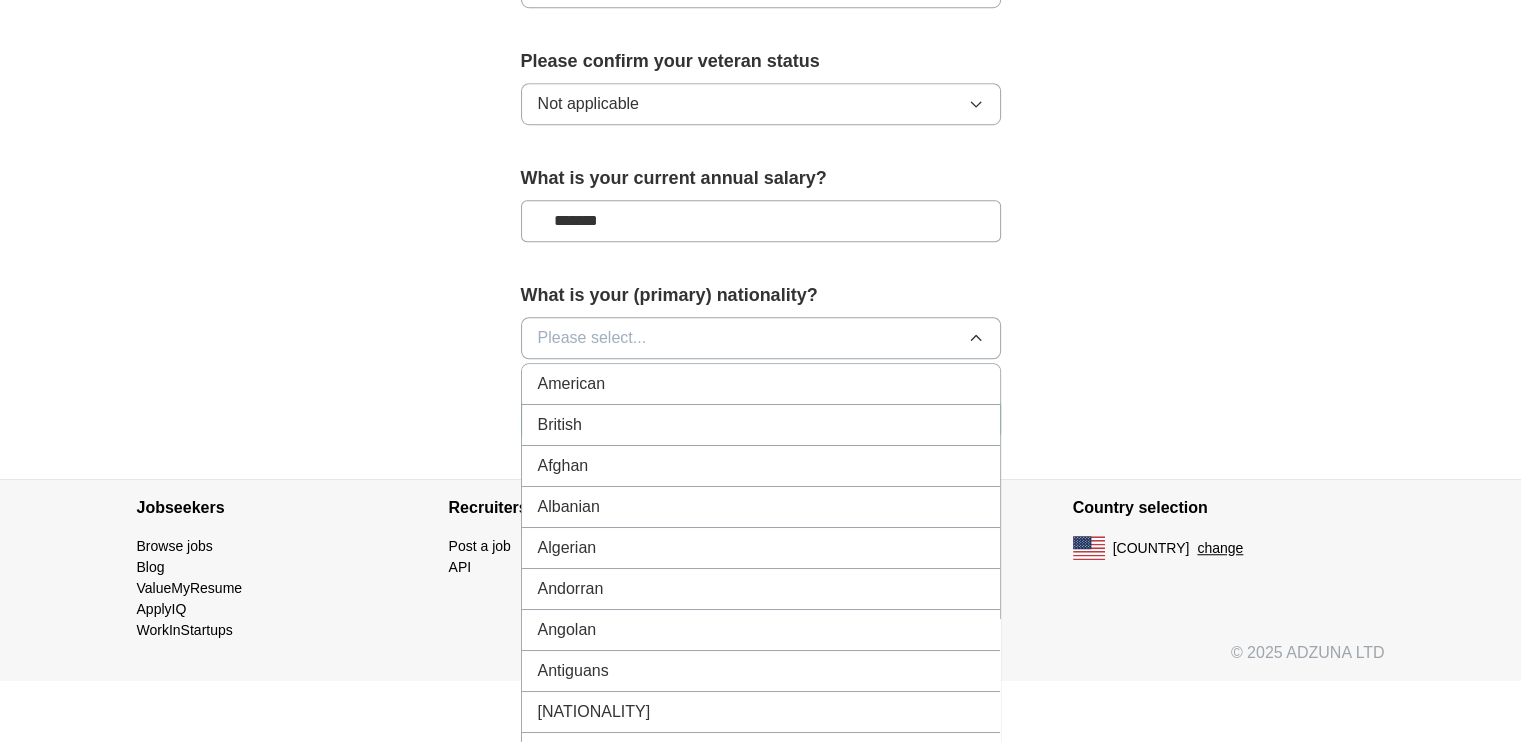 scroll, scrollTop: 1376, scrollLeft: 0, axis: vertical 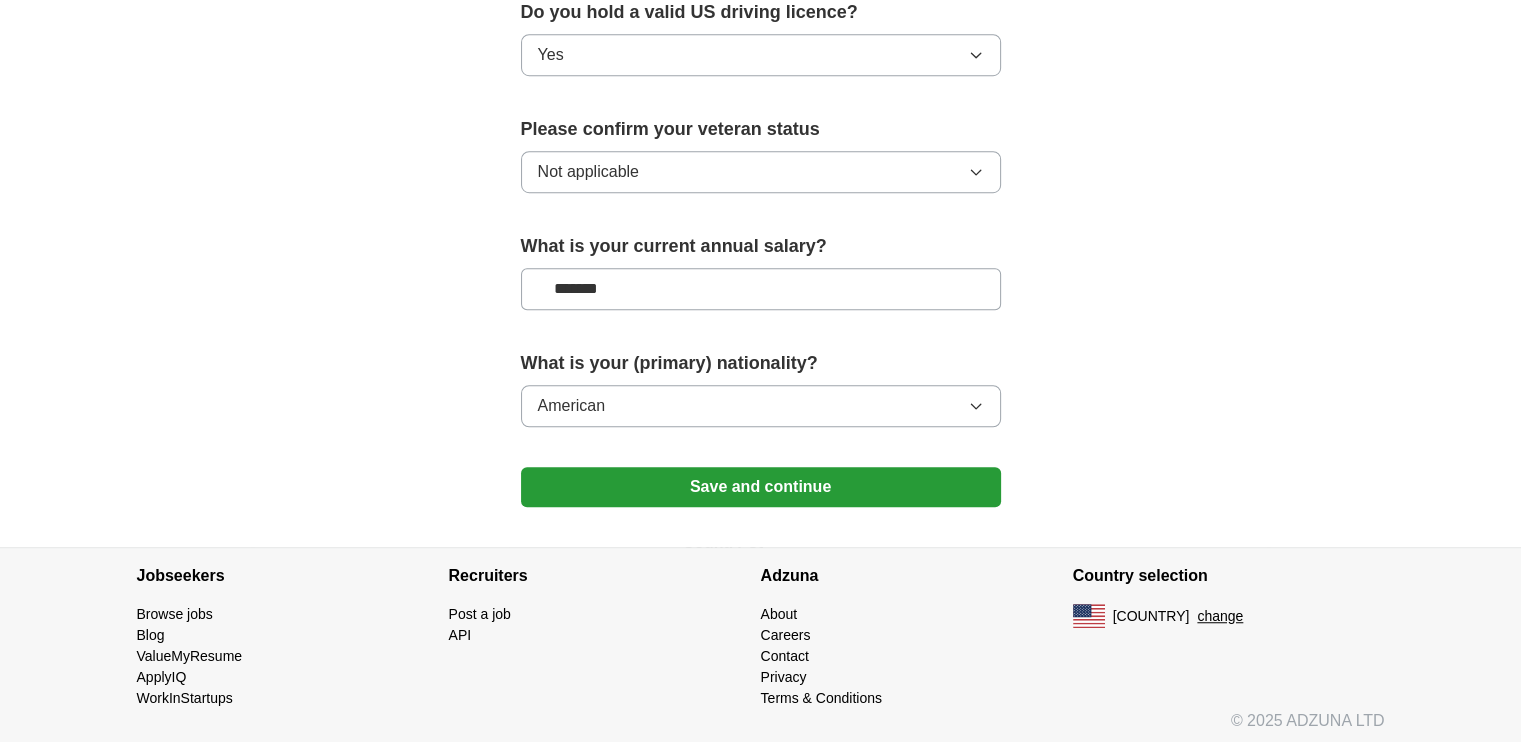 click on "Save and continue" at bounding box center [761, 487] 